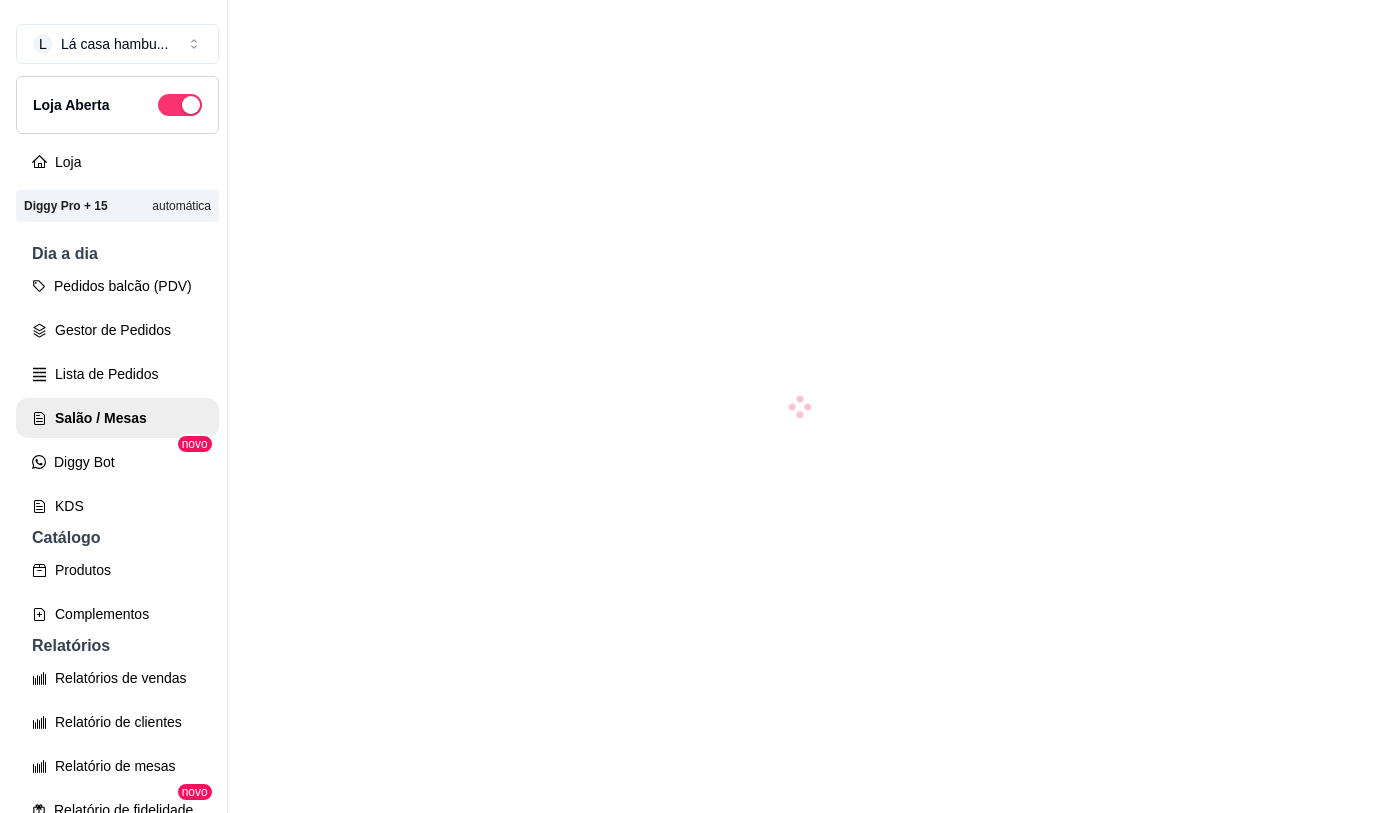 scroll, scrollTop: 0, scrollLeft: 0, axis: both 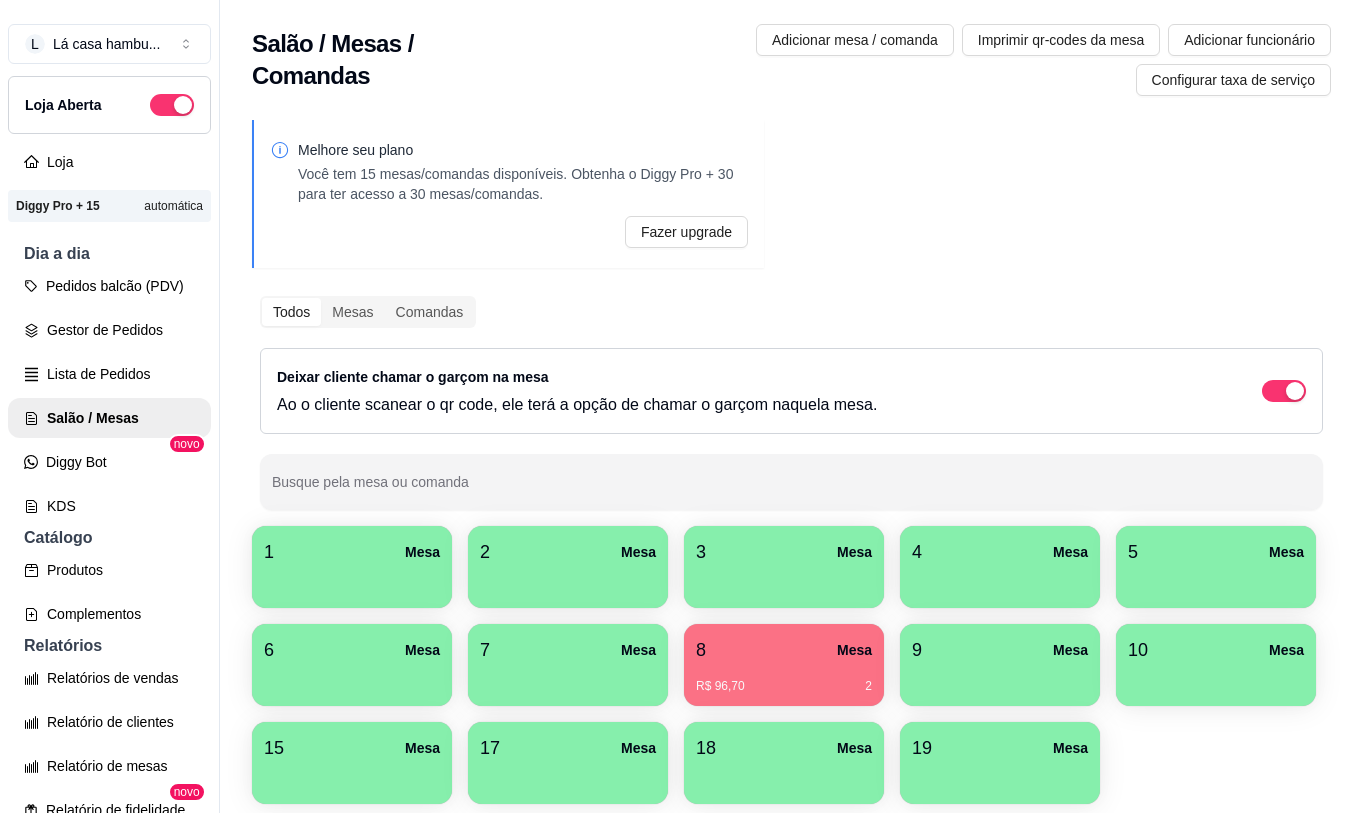 click on "8 Mesa" at bounding box center [784, 650] 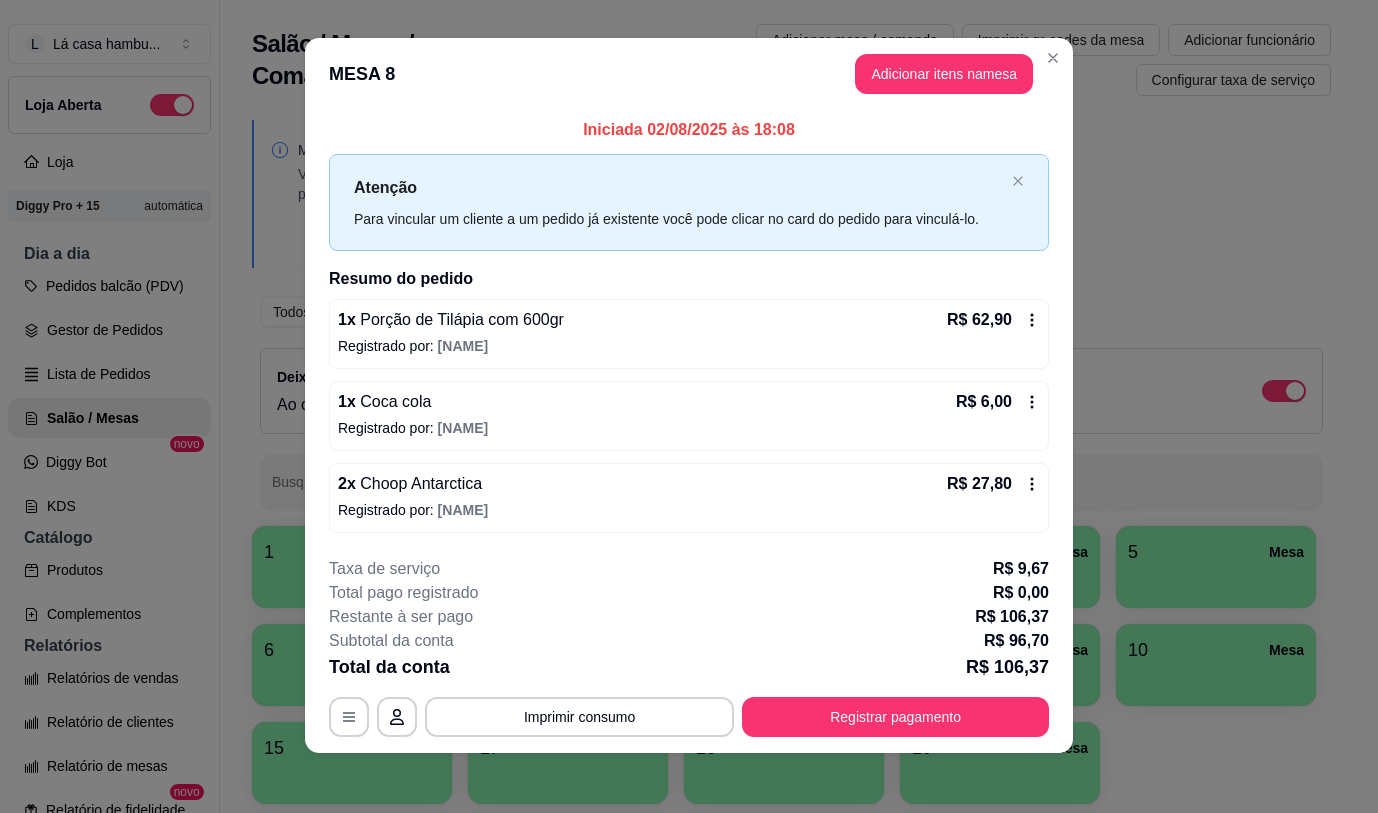 scroll, scrollTop: 15, scrollLeft: 0, axis: vertical 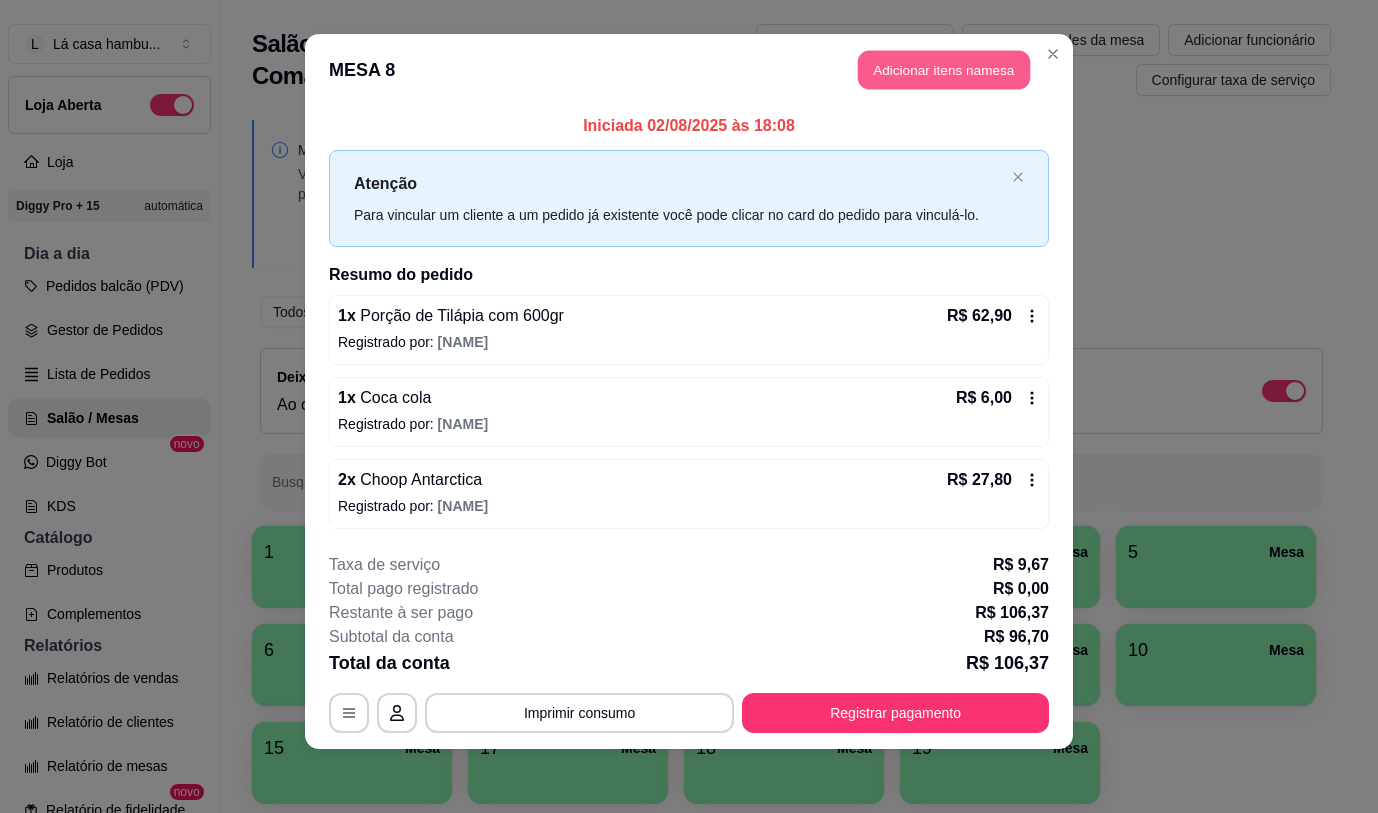 click on "Adicionar itens na  mesa" at bounding box center [944, 70] 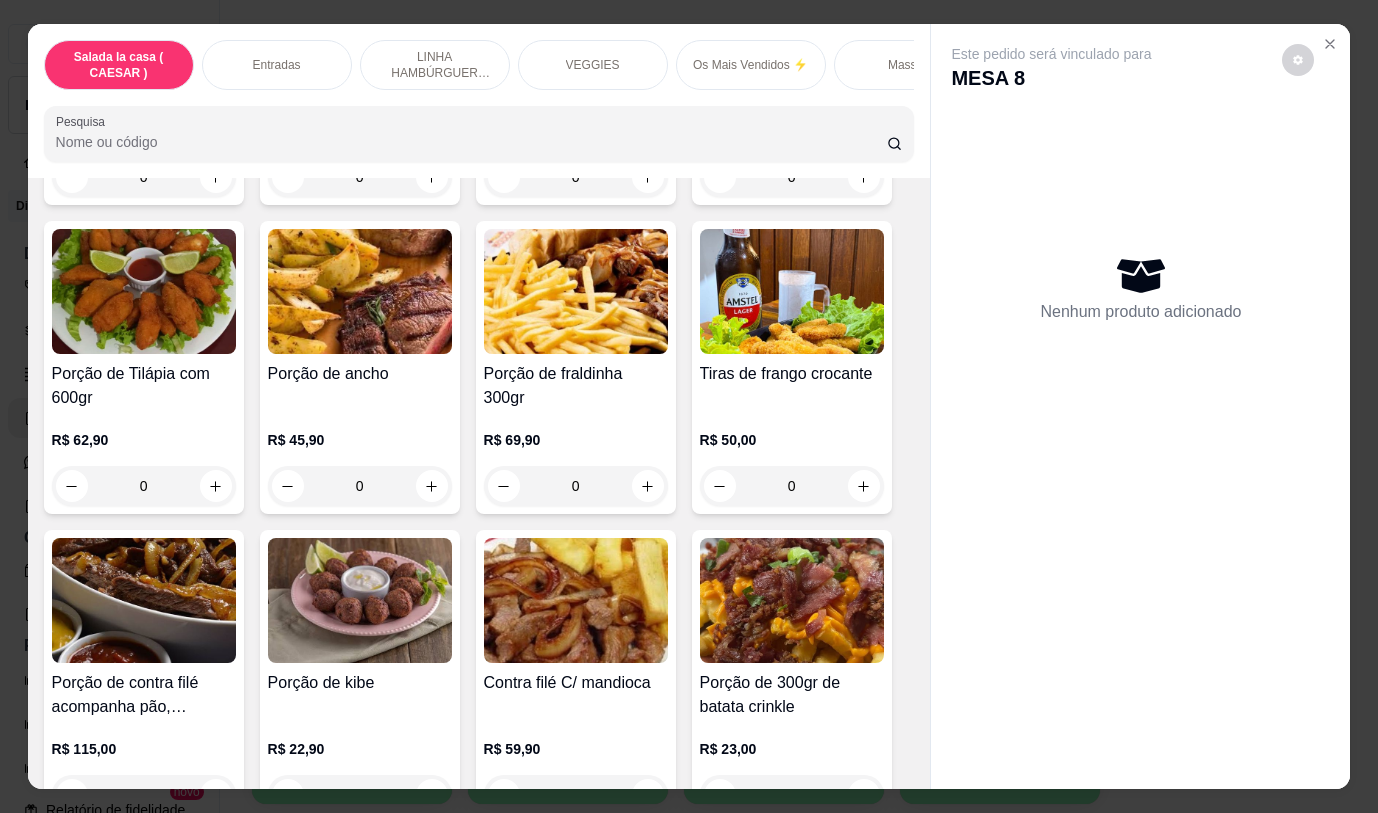 scroll, scrollTop: 3481, scrollLeft: 0, axis: vertical 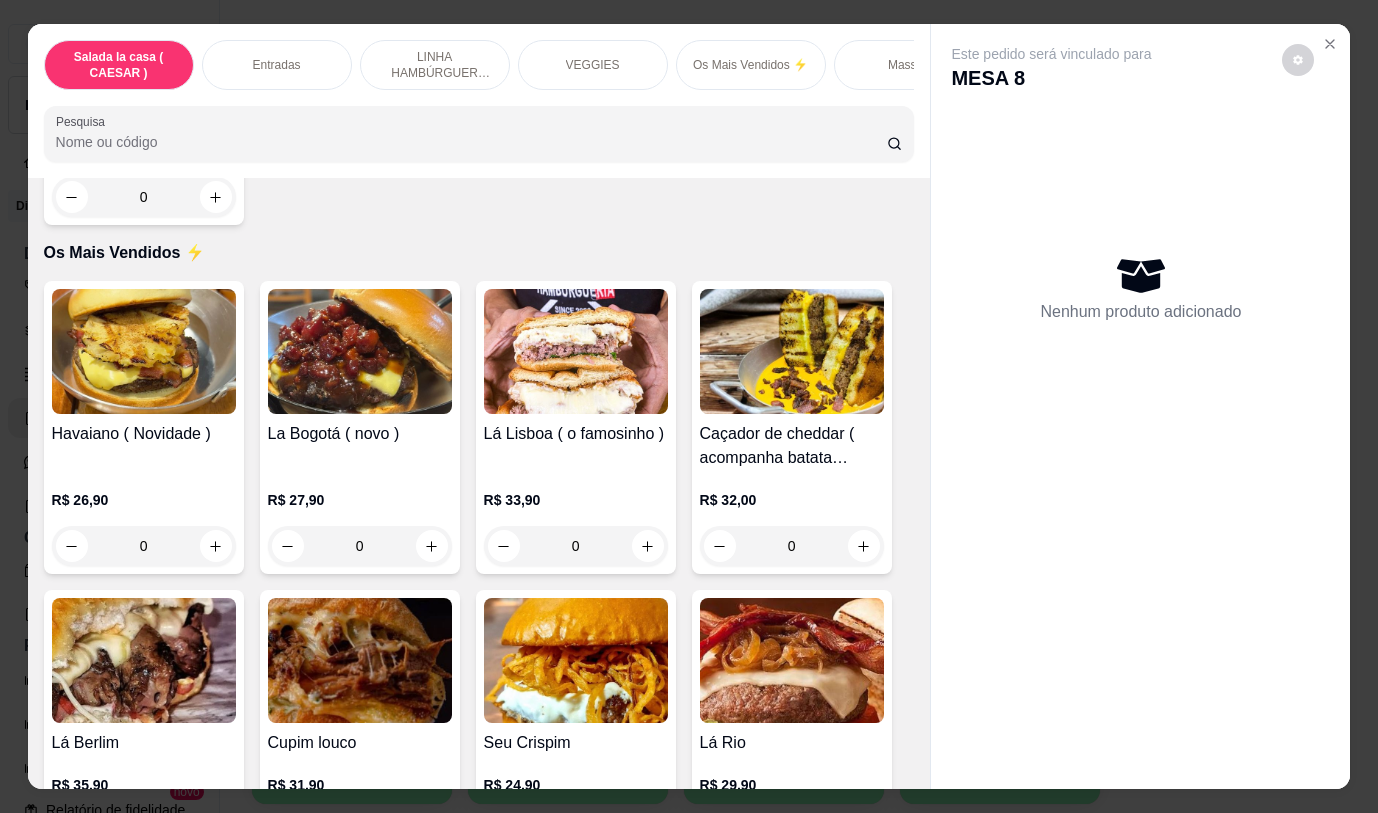 click on "0" at bounding box center [360, 546] 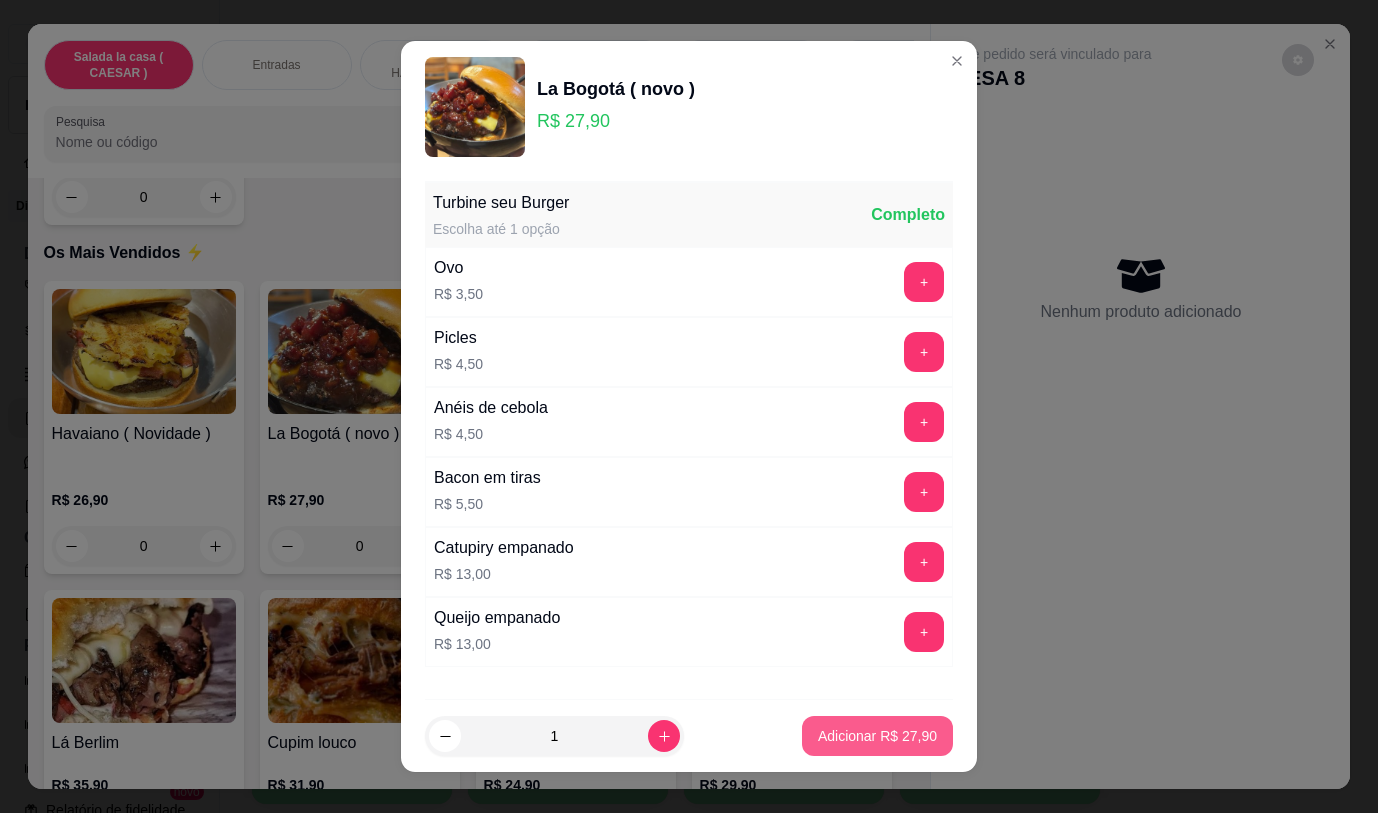 click on "Adicionar   R$ 27,90" at bounding box center [877, 736] 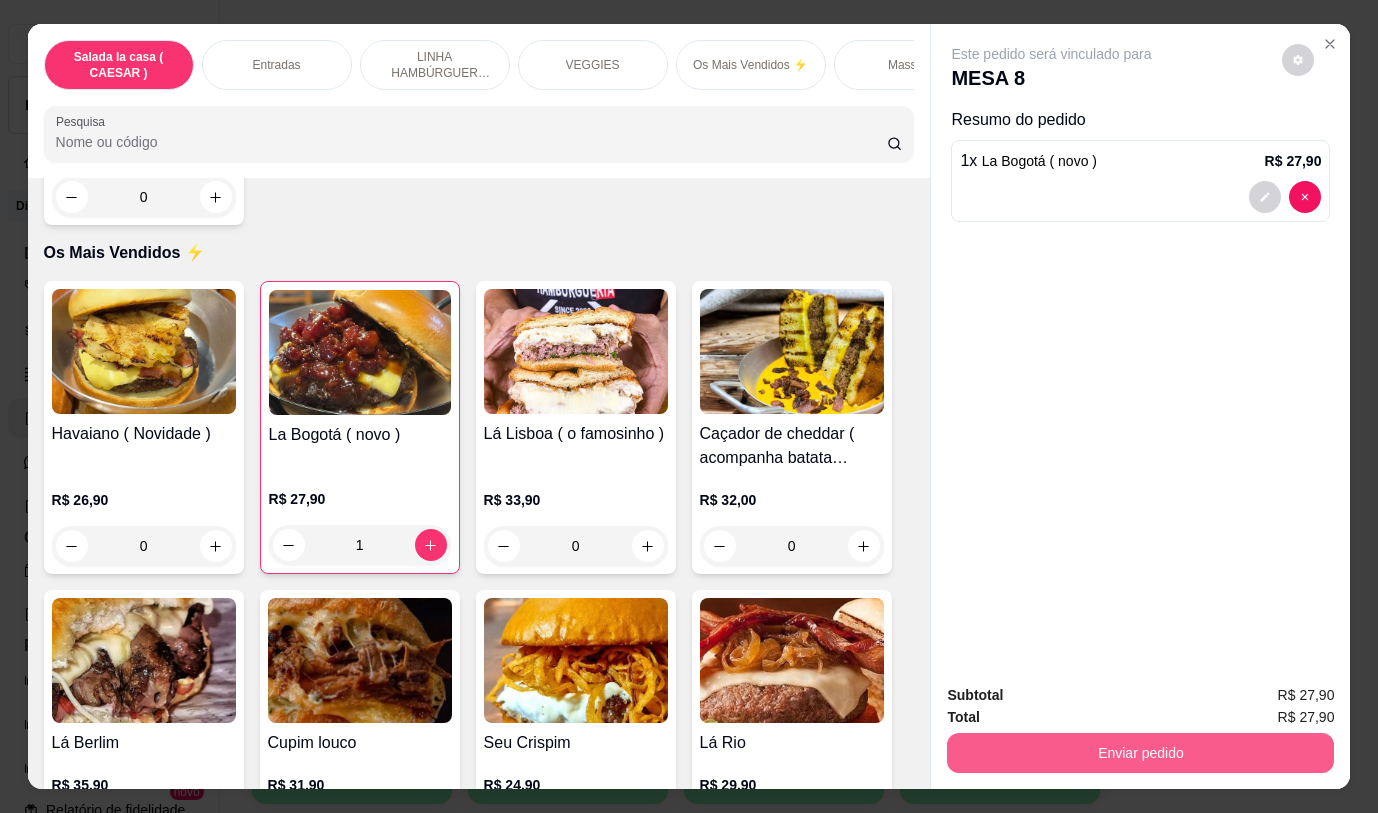 click on "Enviar pedido" at bounding box center (1140, 753) 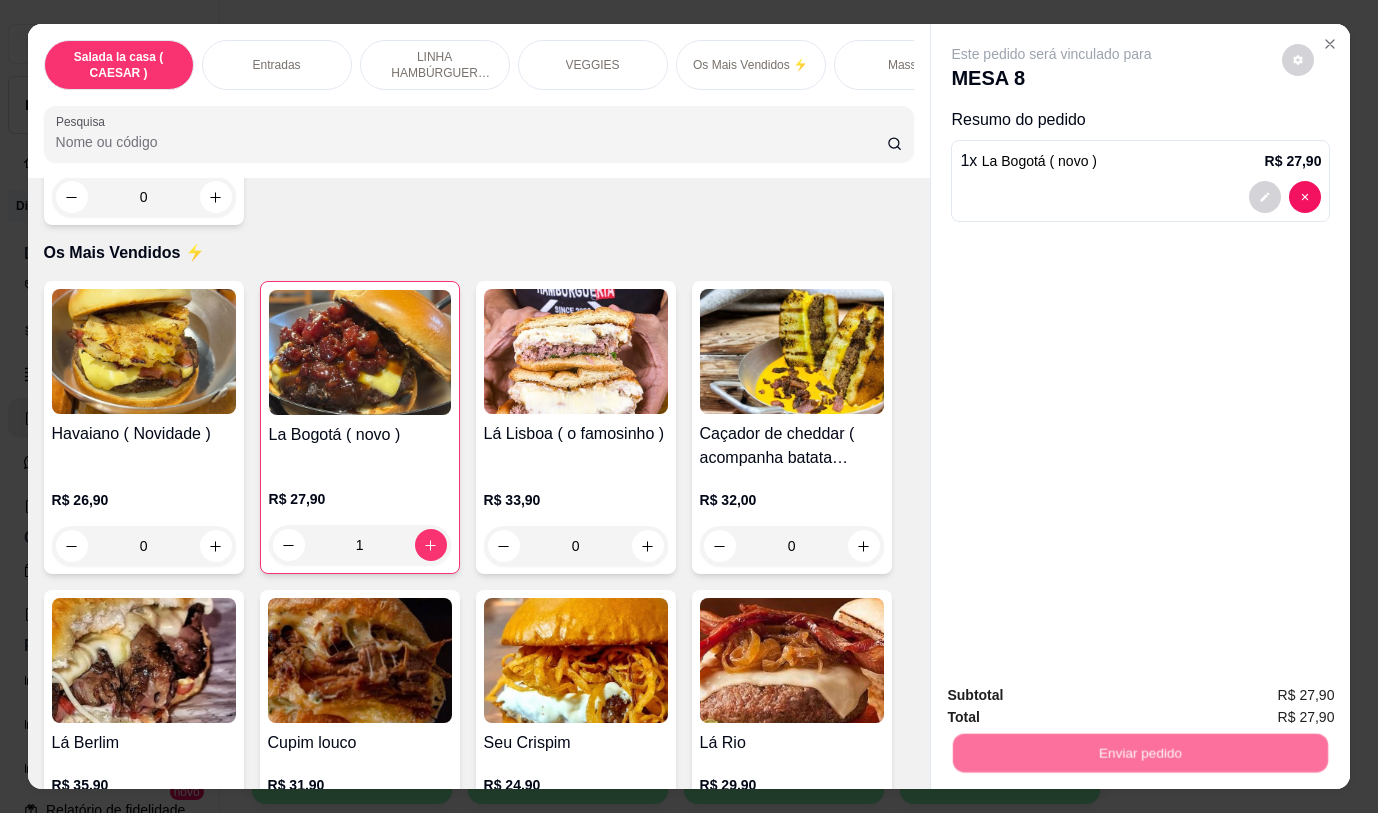 click on "Não registrar e enviar pedido" at bounding box center (1075, 696) 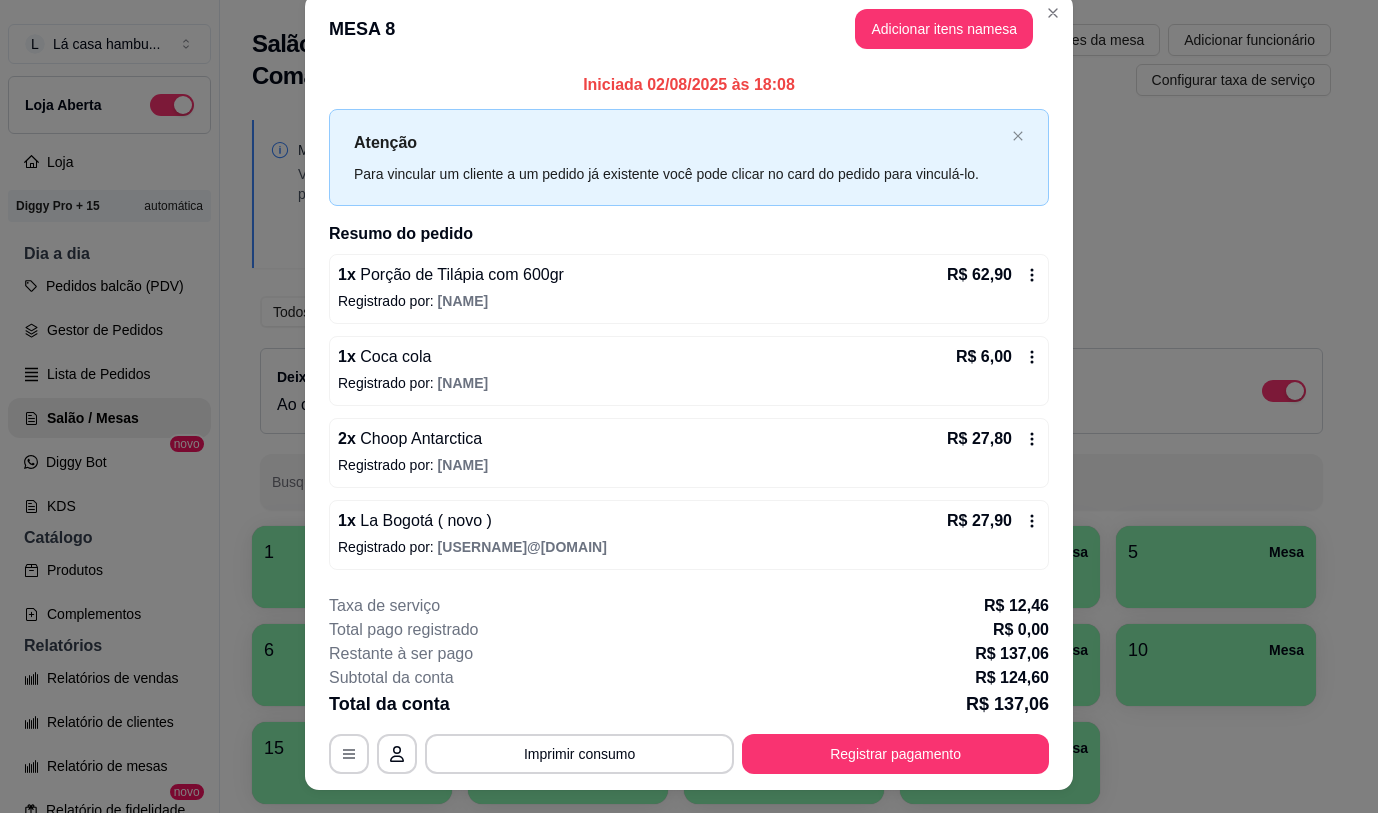 scroll, scrollTop: 0, scrollLeft: 0, axis: both 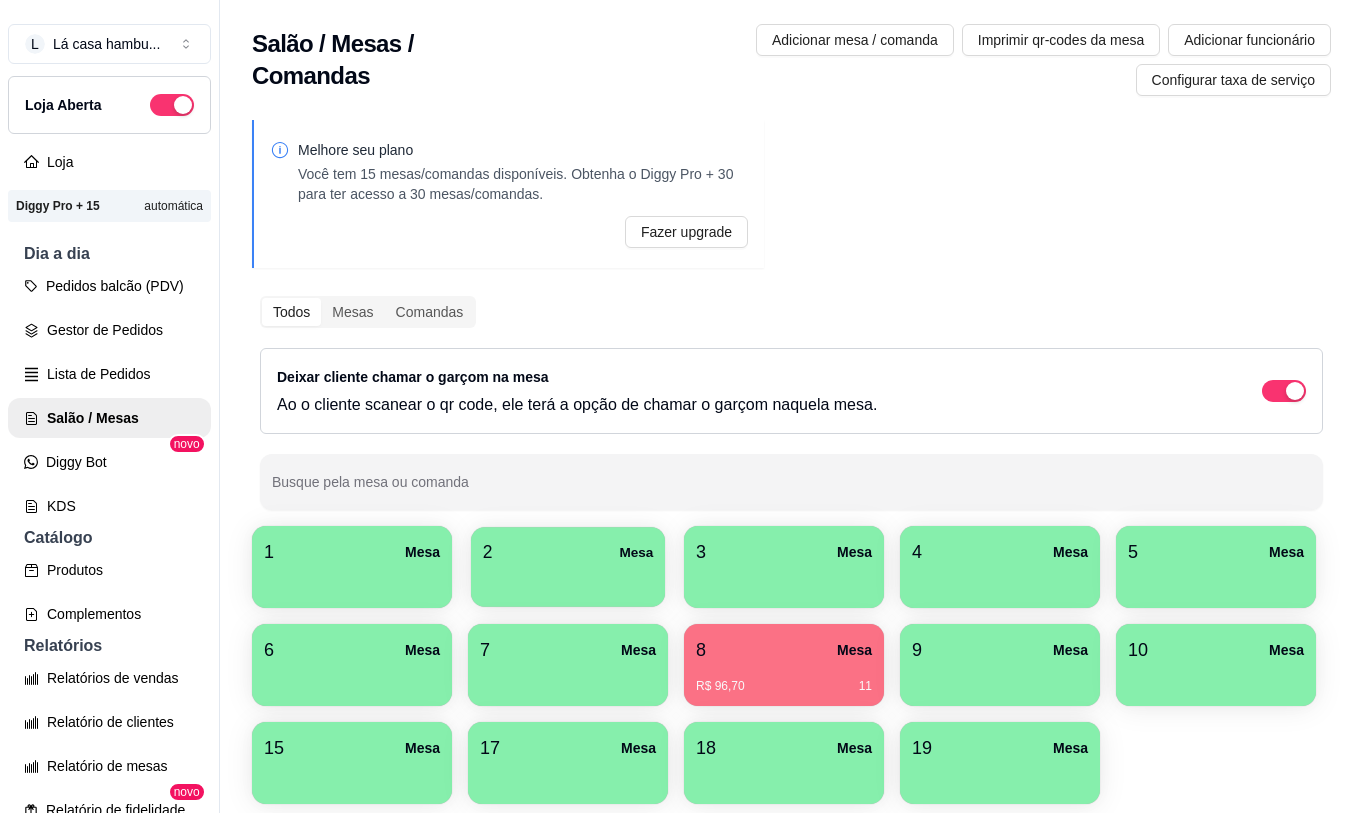 click on "2 Mesa" at bounding box center [568, 552] 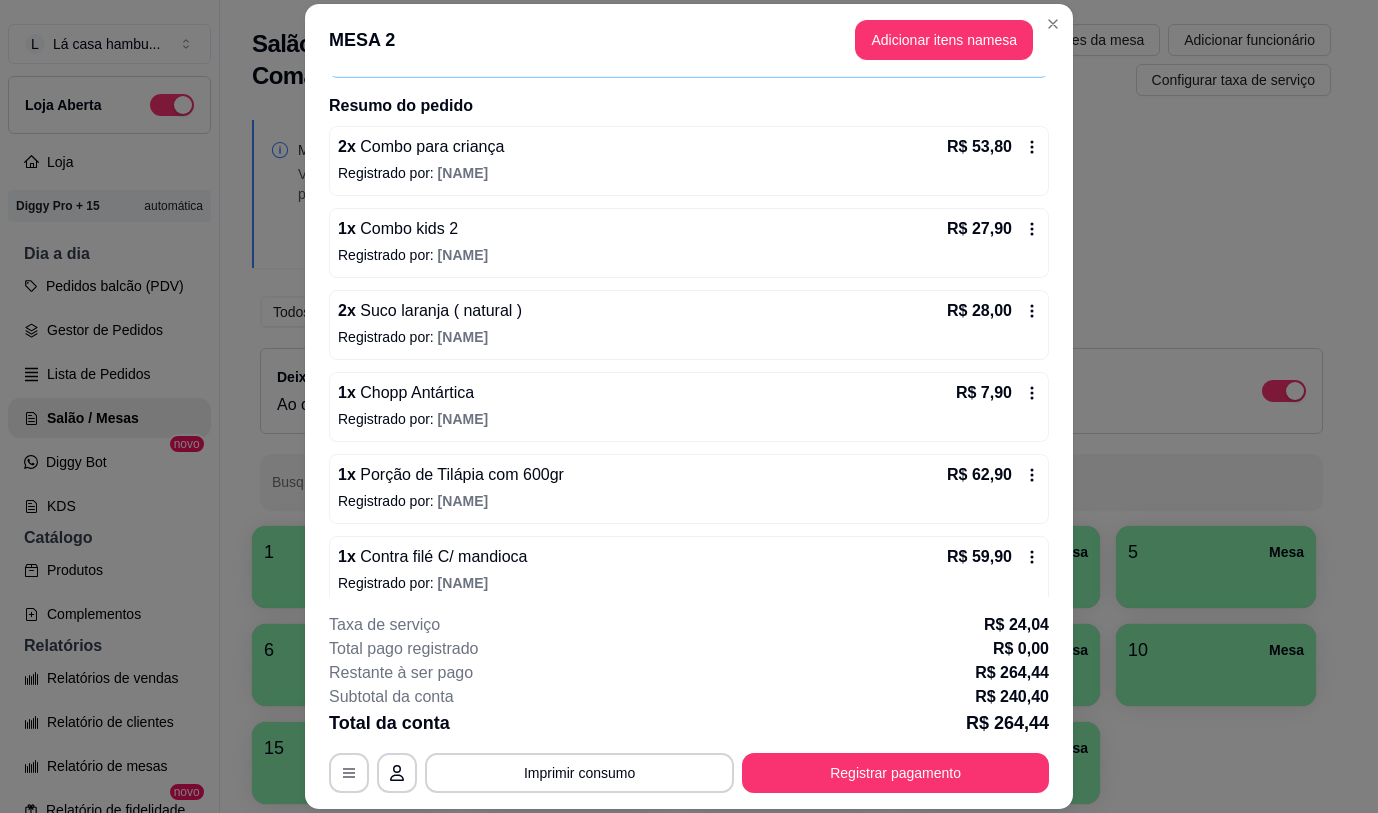 scroll, scrollTop: 156, scrollLeft: 0, axis: vertical 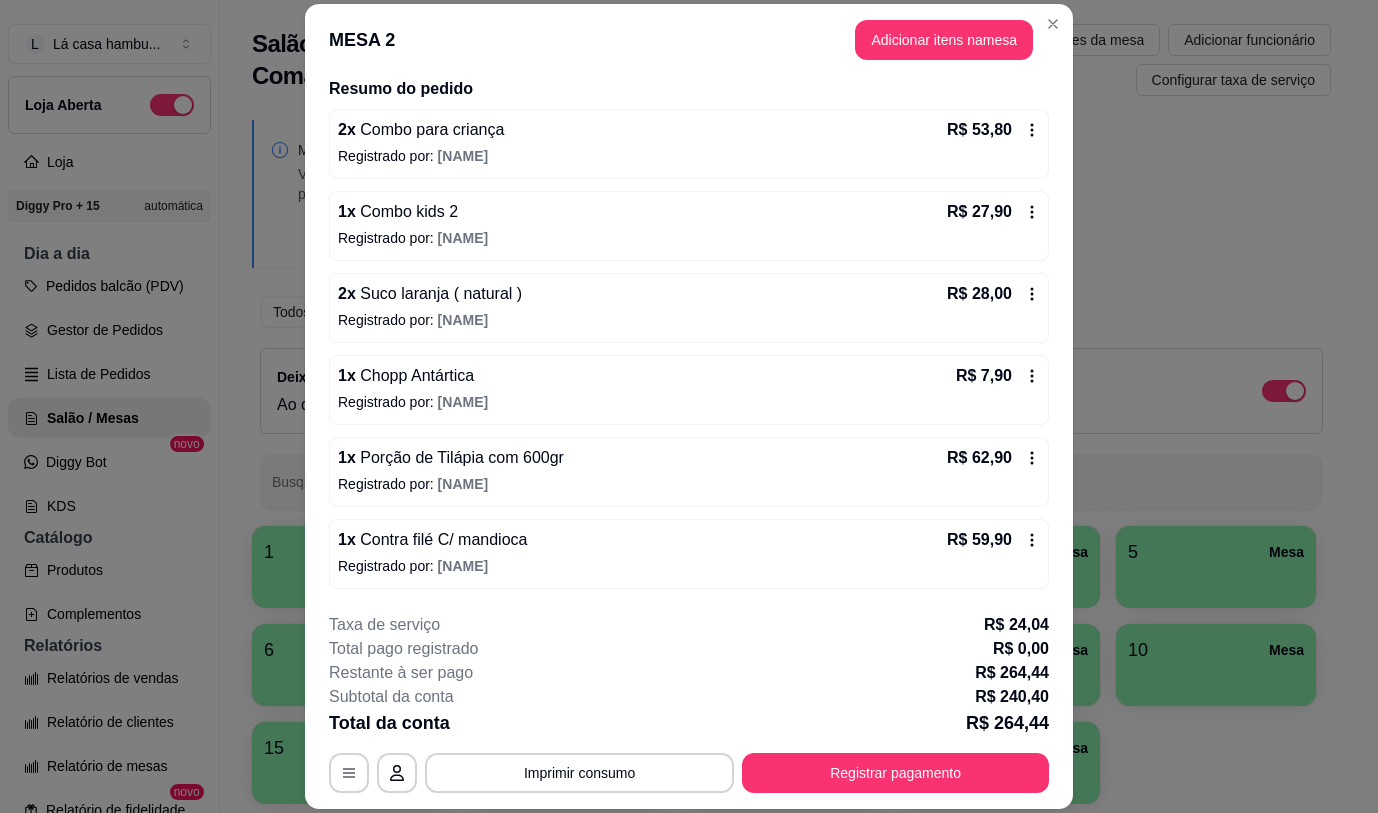 click 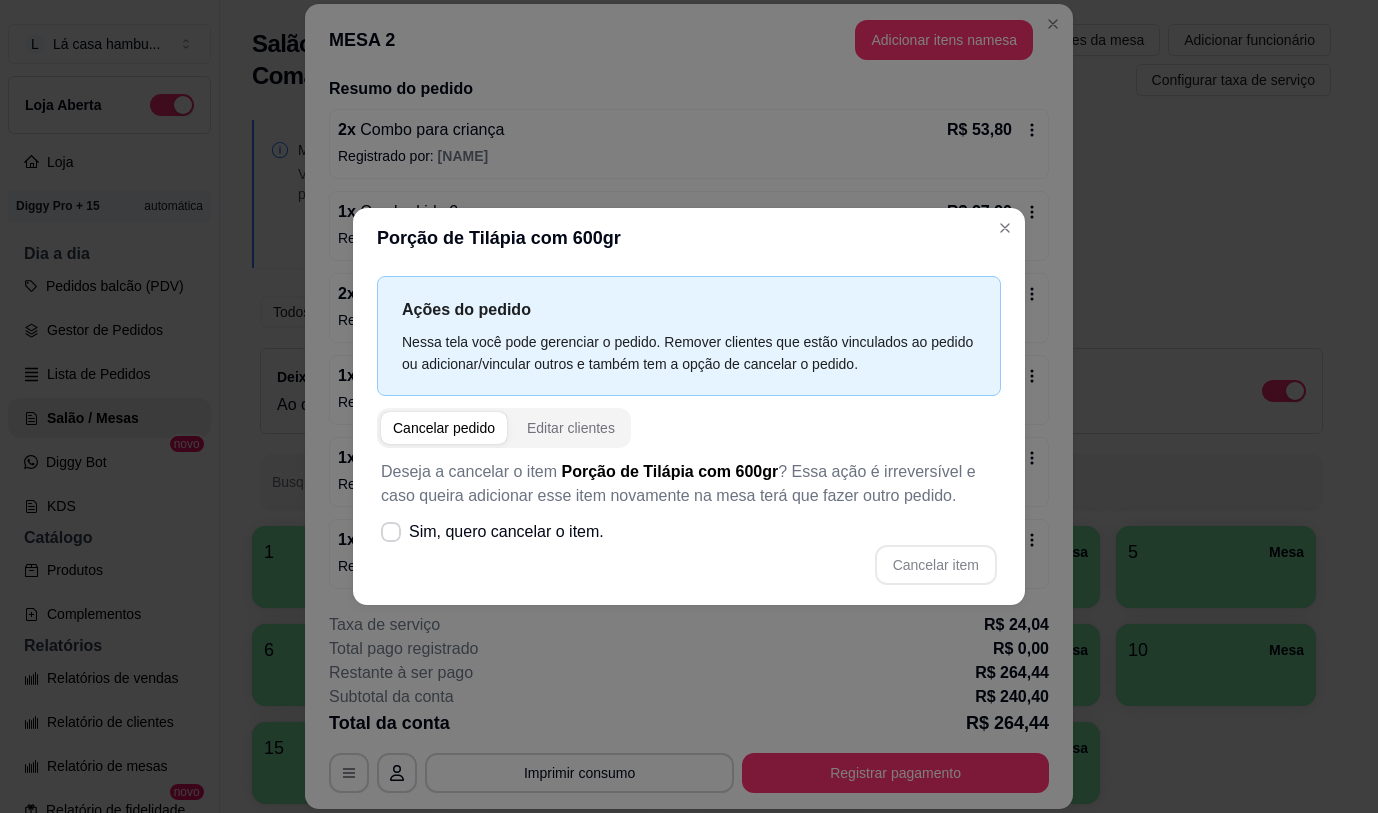 click on "Cancelar pedido" at bounding box center [444, 428] 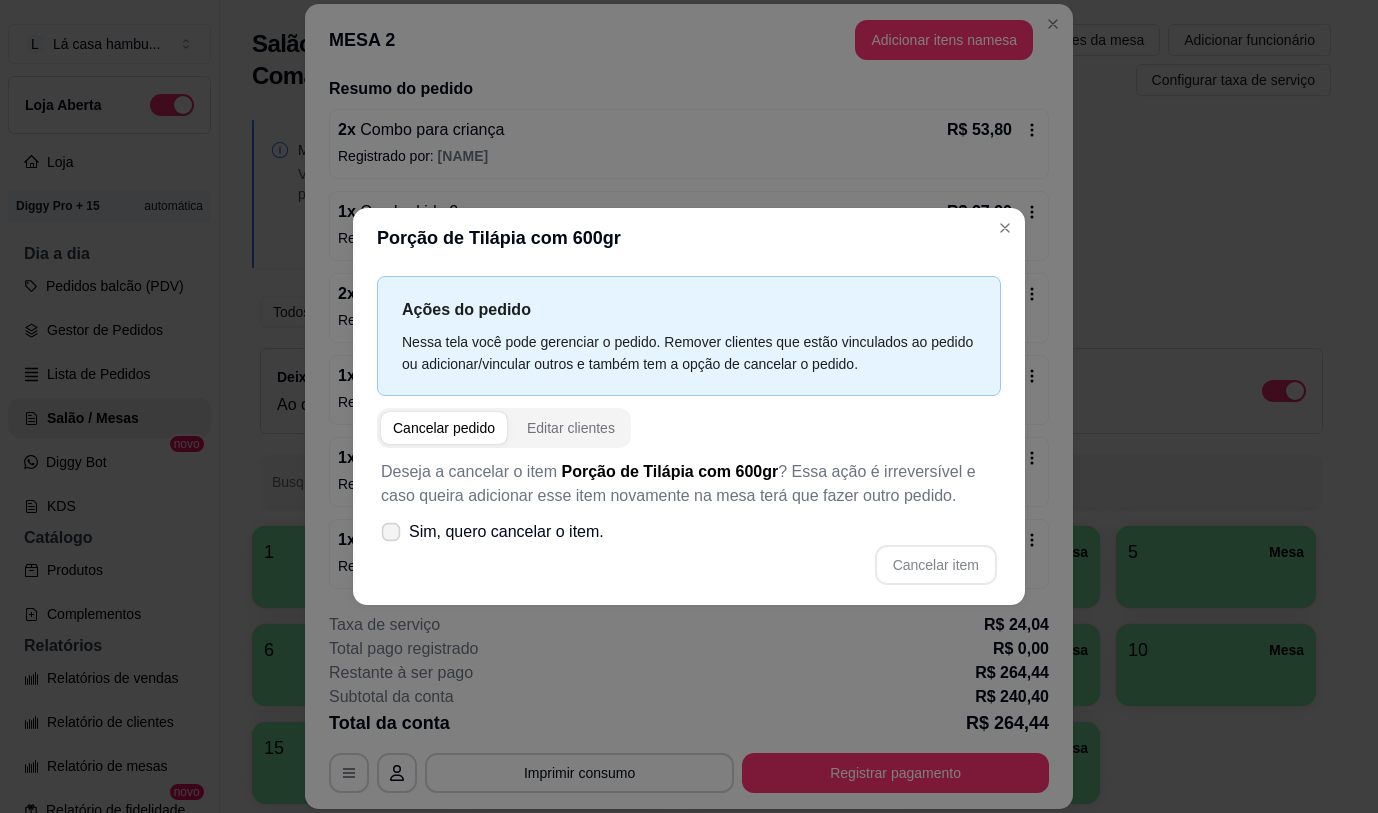 click on "Sim, quero cancelar o item." at bounding box center [506, 532] 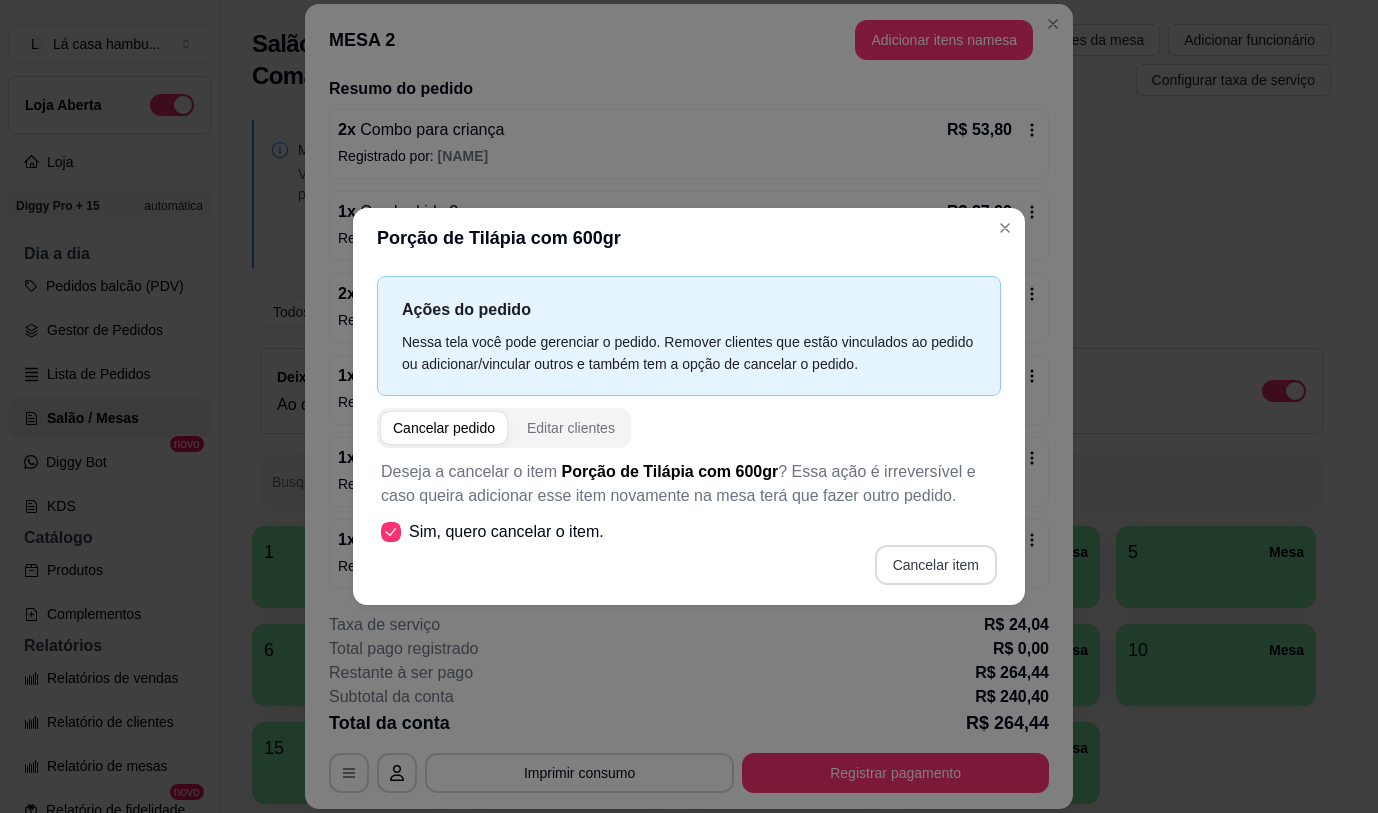 click on "Cancelar item" at bounding box center [936, 565] 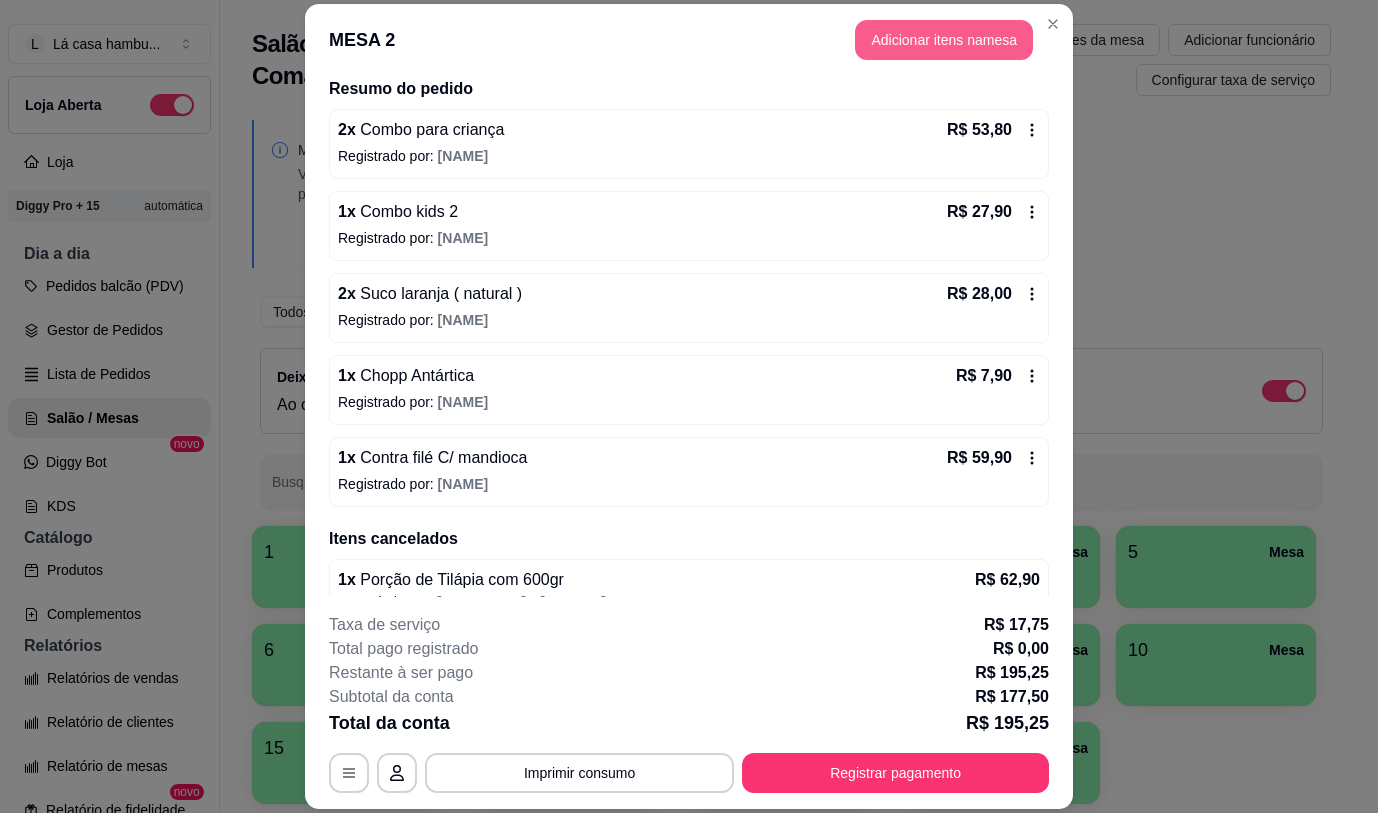 click on "Adicionar itens na  mesa" at bounding box center (944, 40) 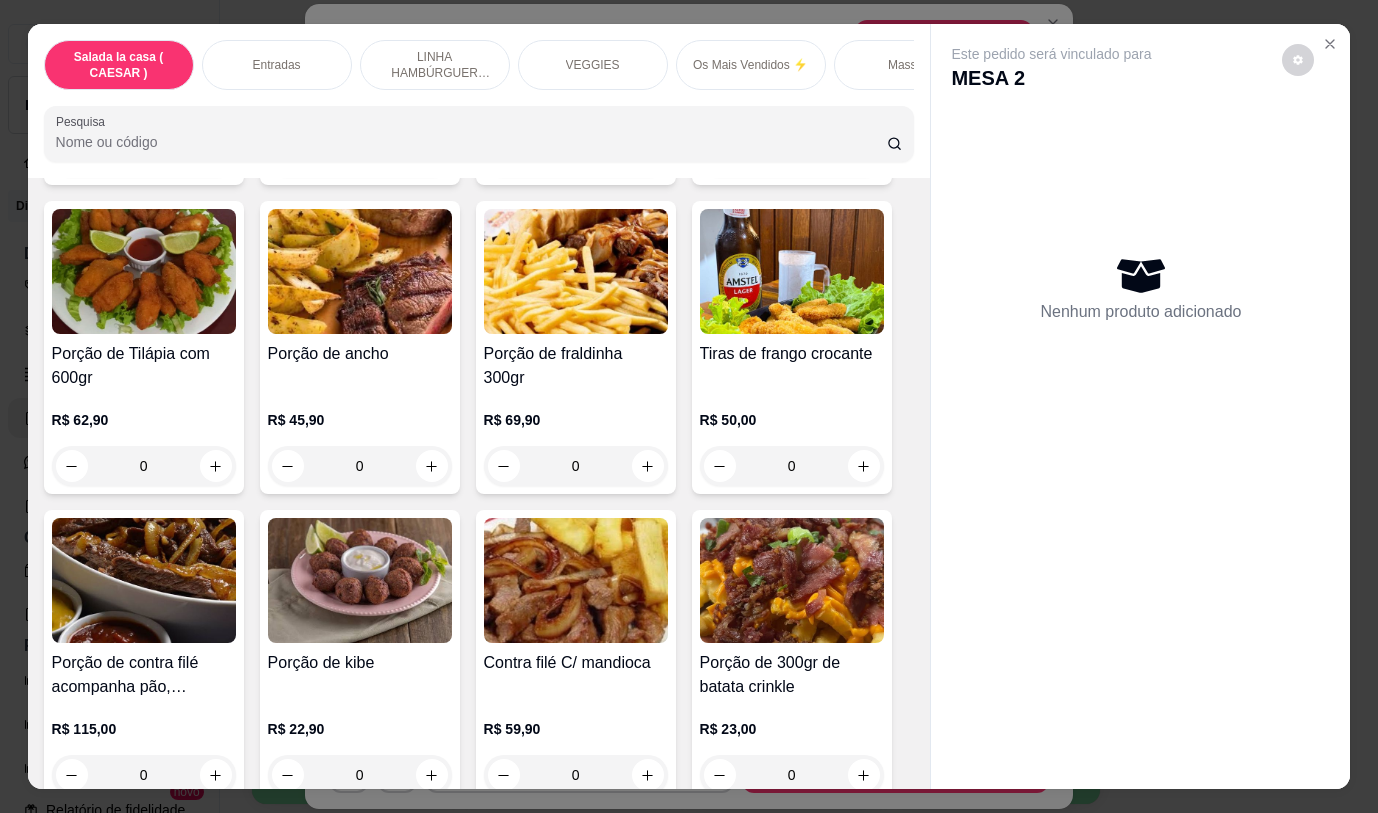 scroll, scrollTop: 800, scrollLeft: 0, axis: vertical 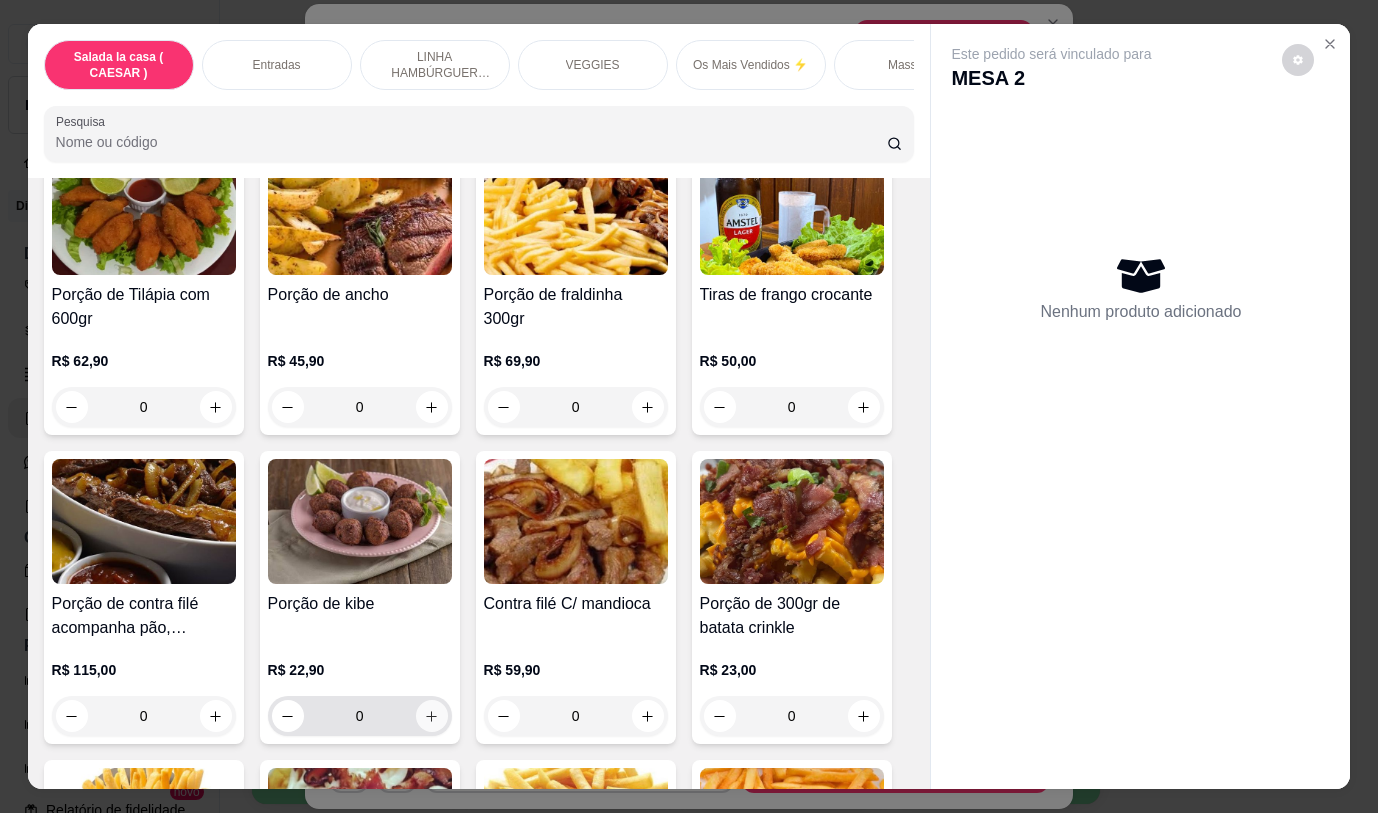 click at bounding box center [432, 716] 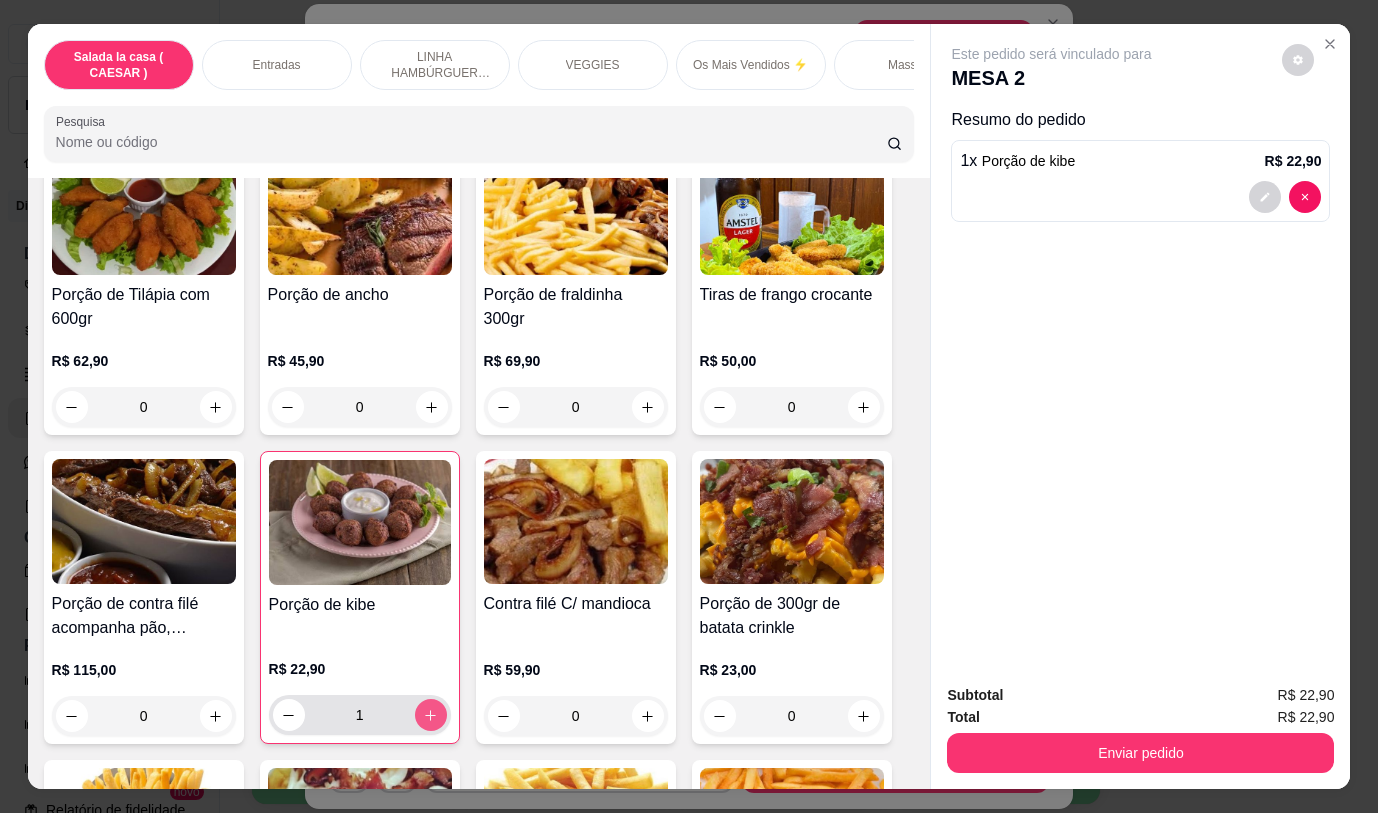 type on "1" 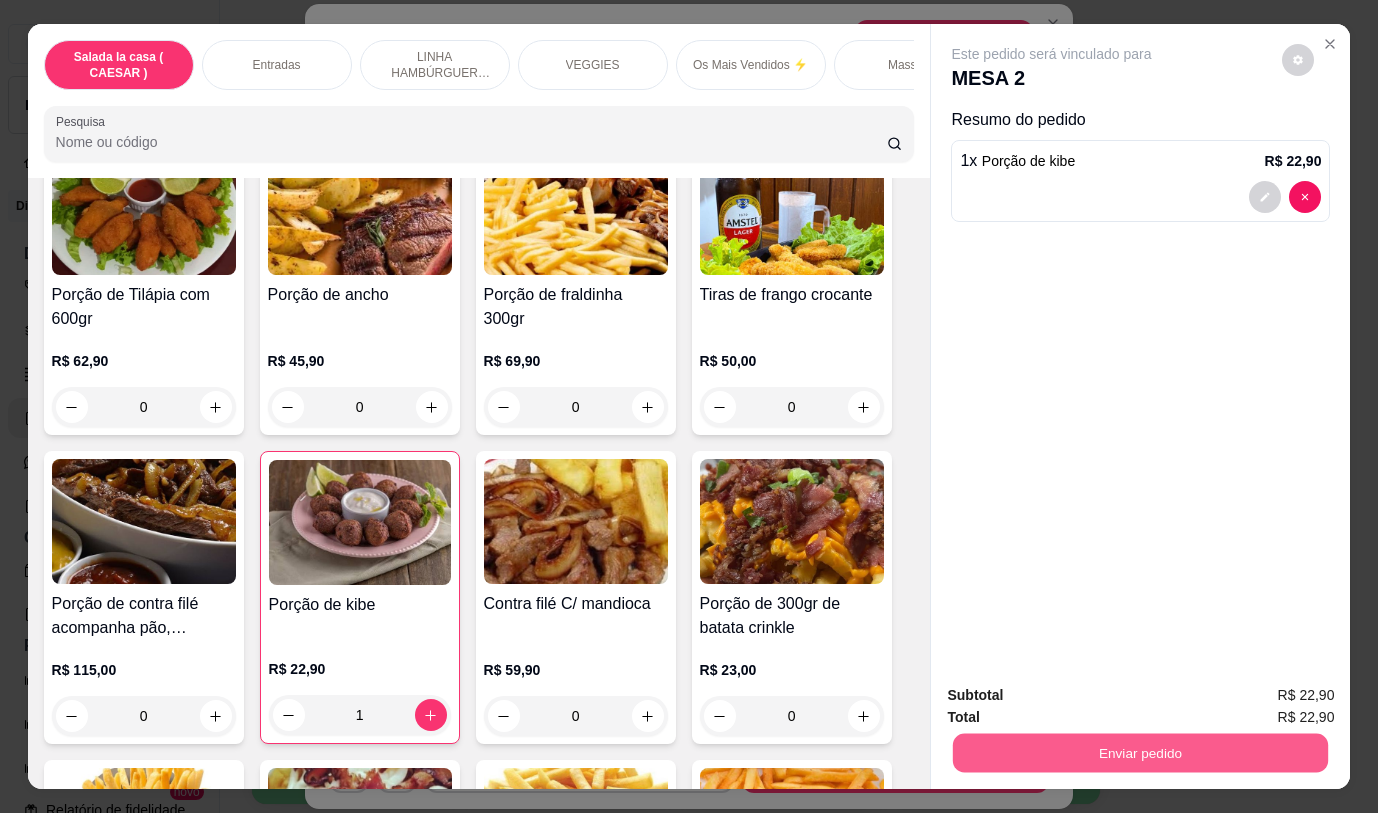 click on "Enviar pedido" at bounding box center (1140, 752) 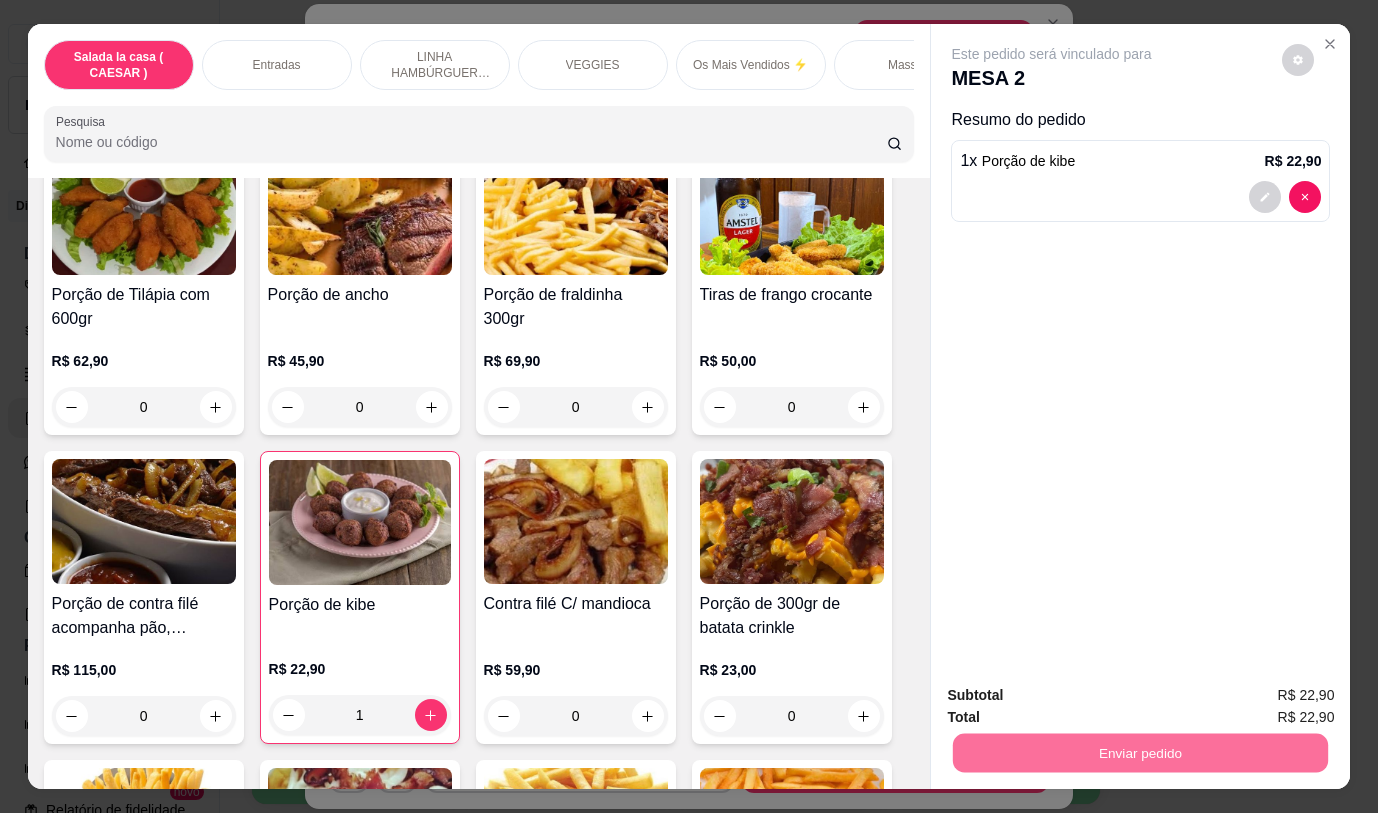 click on "Não registrar e enviar pedido" at bounding box center [1075, 696] 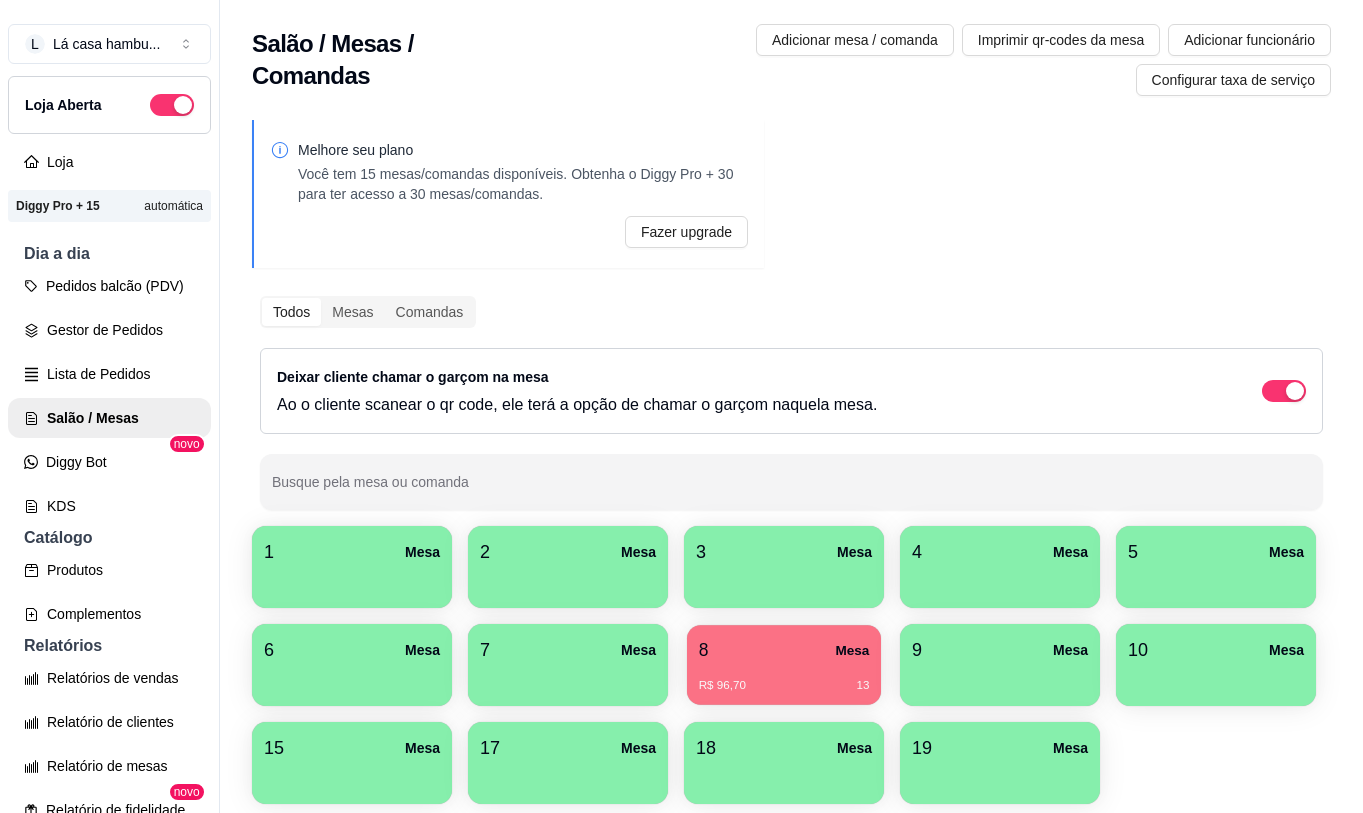click on "8 Mesa" at bounding box center (784, 650) 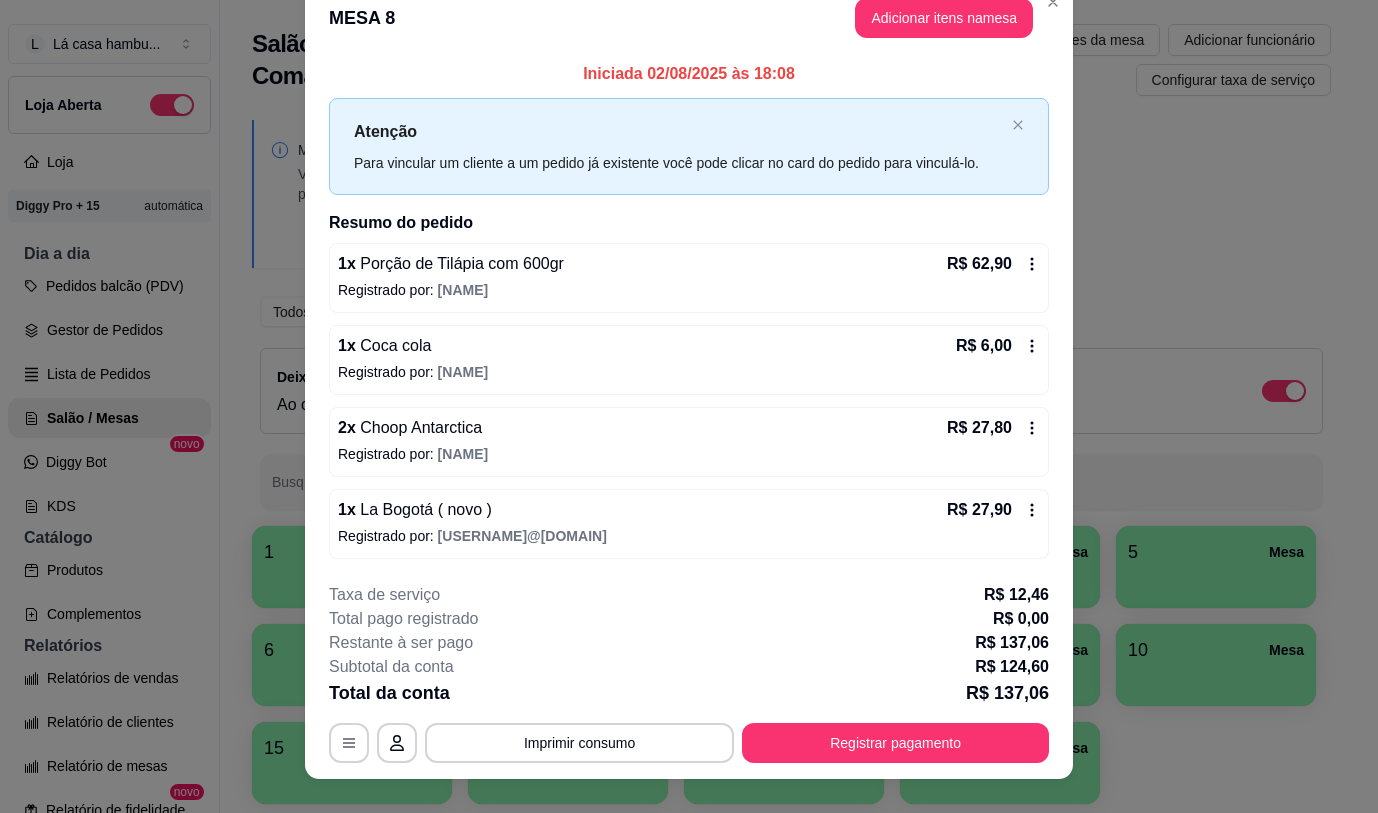 scroll, scrollTop: 0, scrollLeft: 0, axis: both 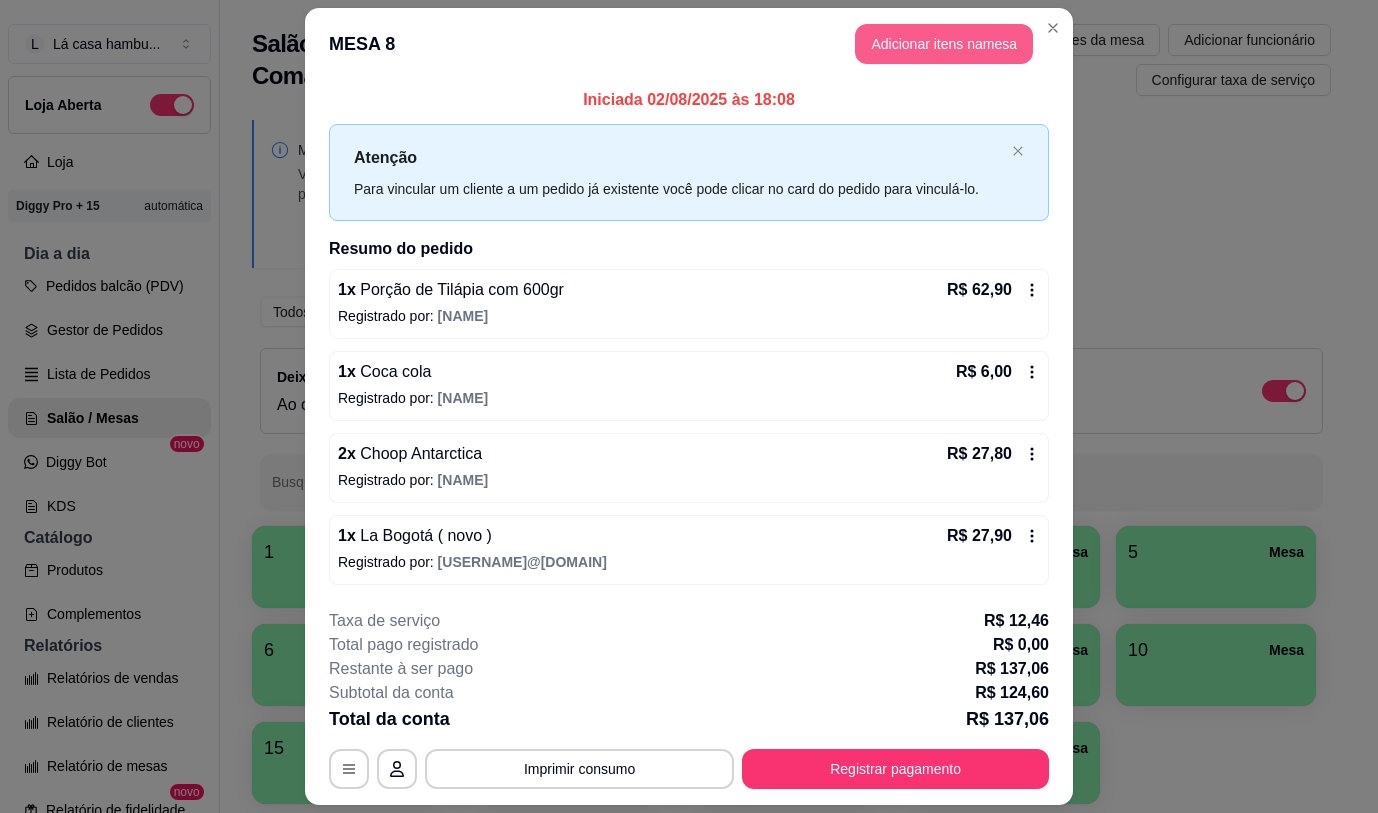 click on "Adicionar itens na  mesa" at bounding box center [944, 44] 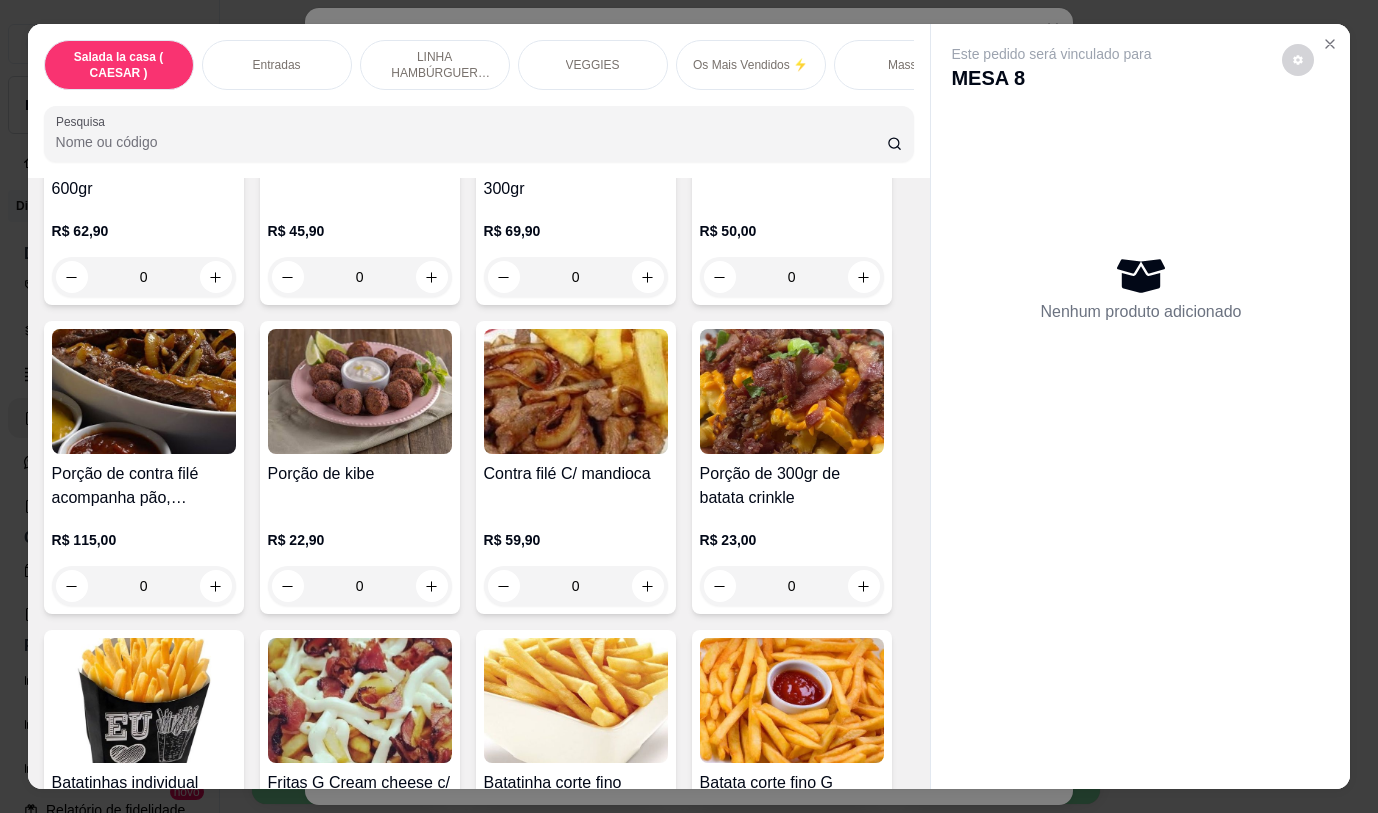scroll, scrollTop: 876, scrollLeft: 0, axis: vertical 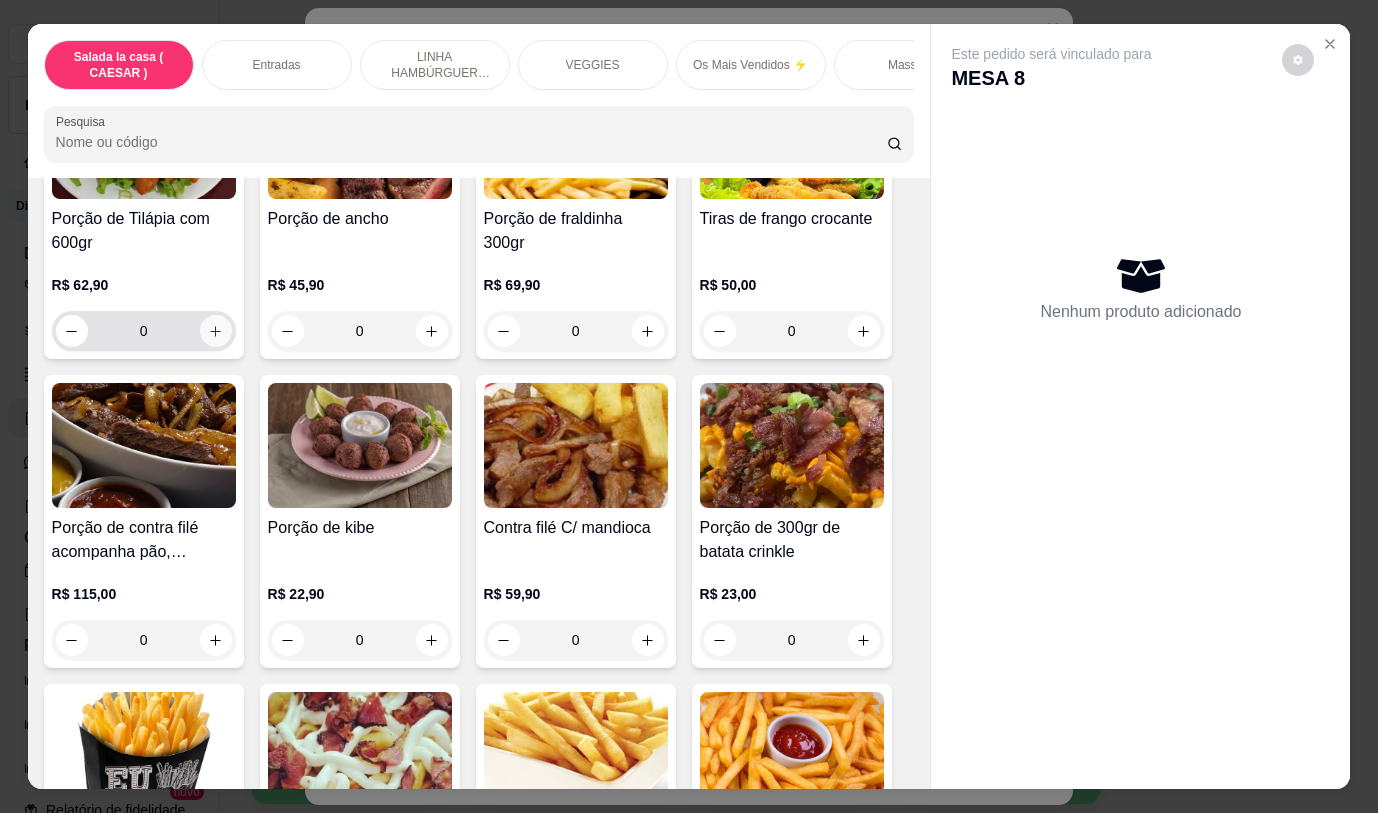 click 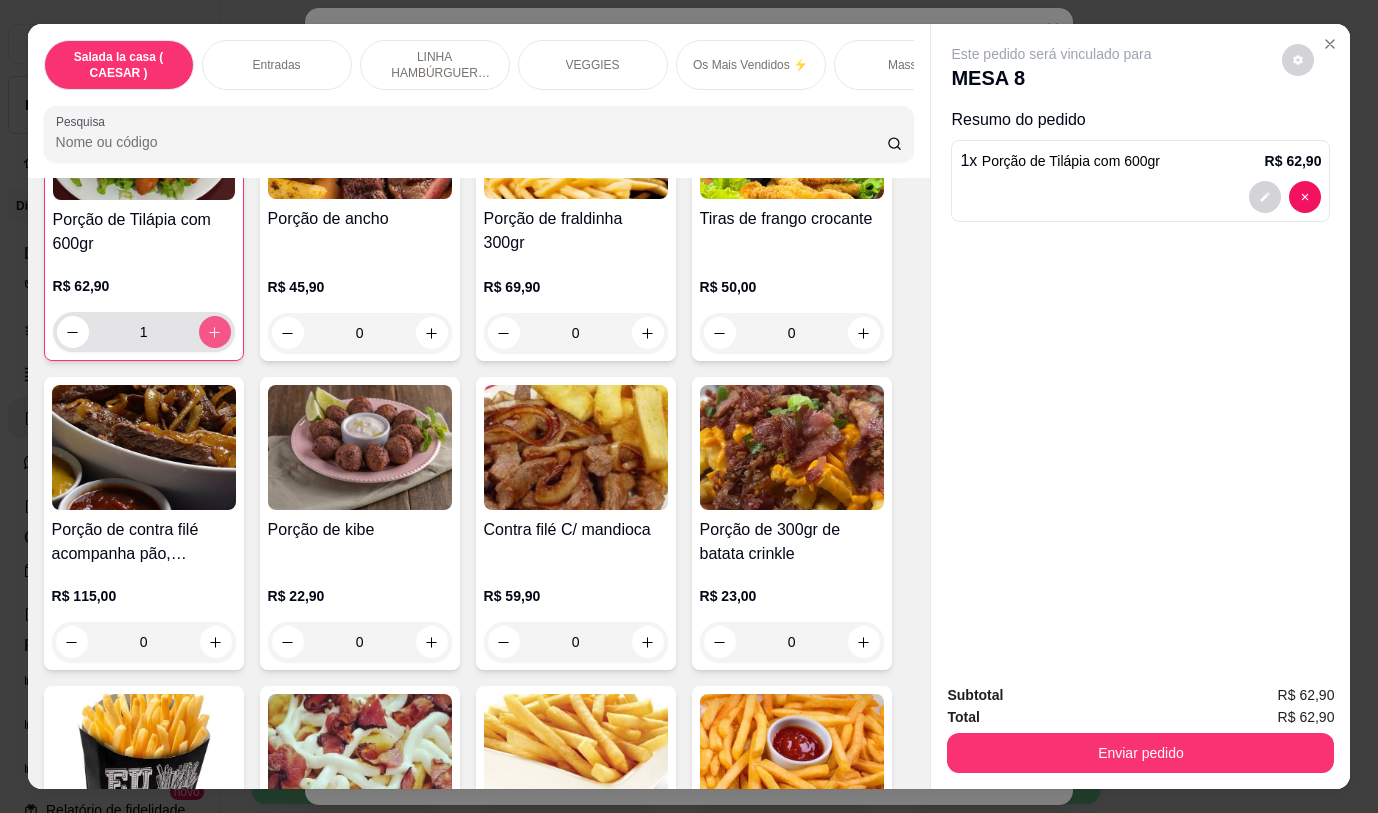 type on "1" 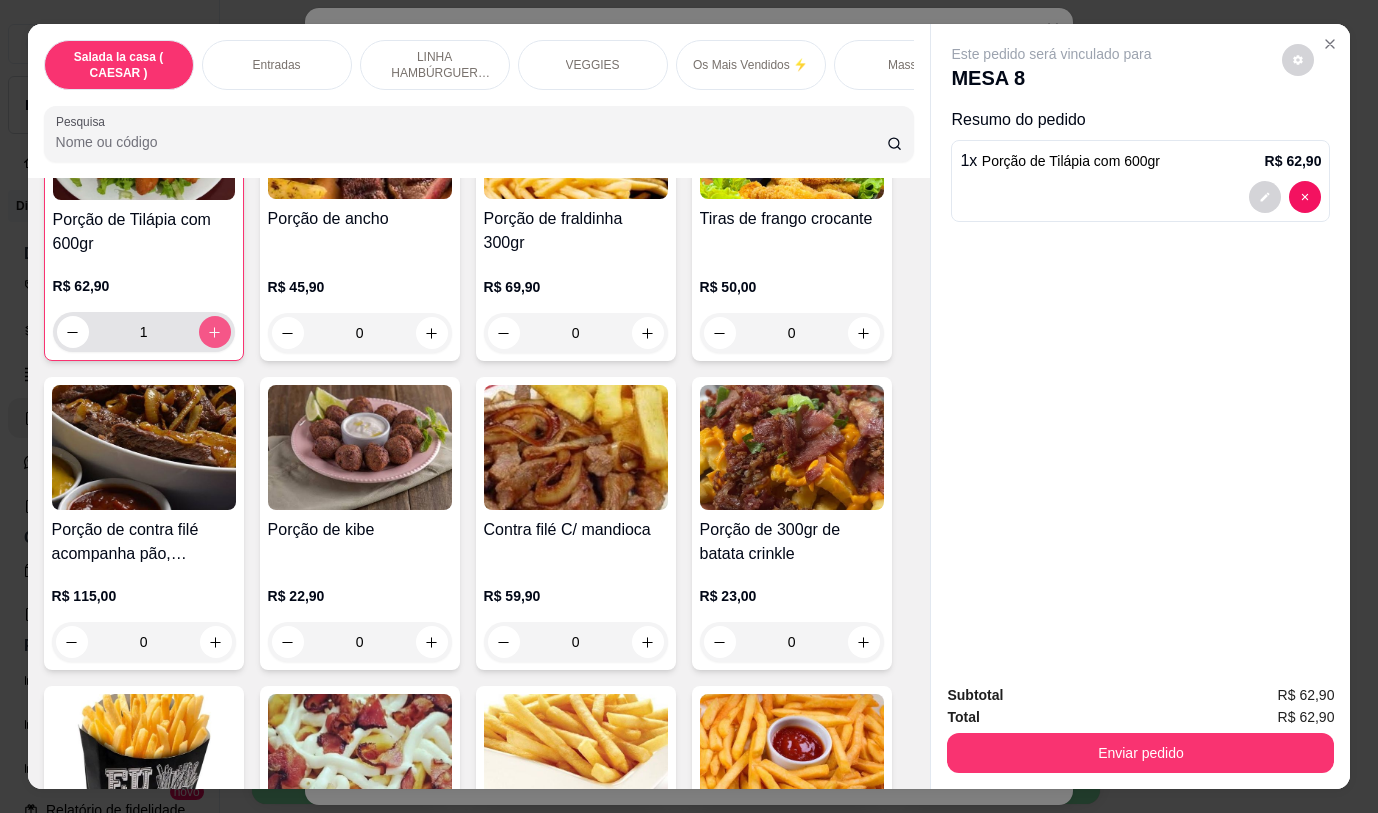 scroll, scrollTop: 877, scrollLeft: 0, axis: vertical 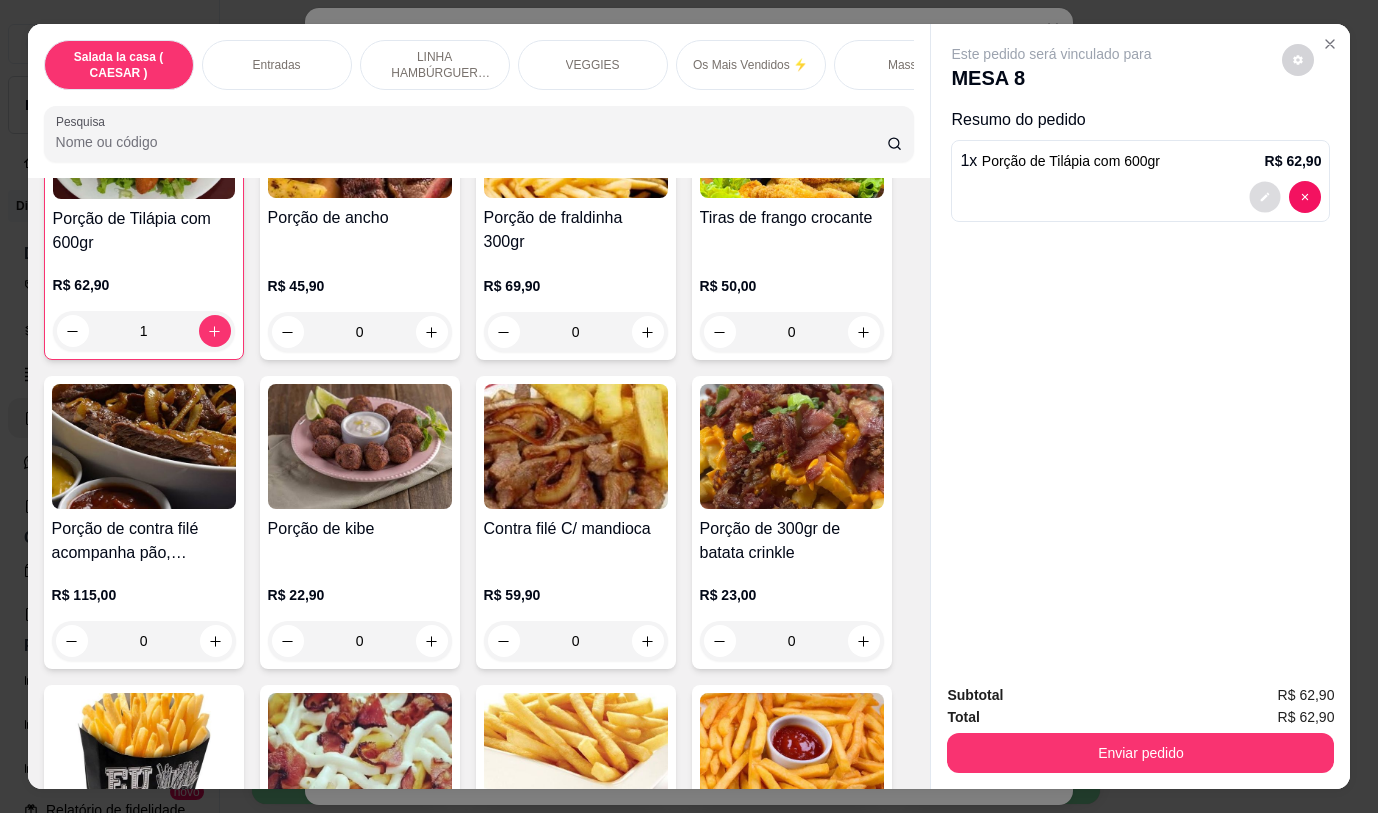 click 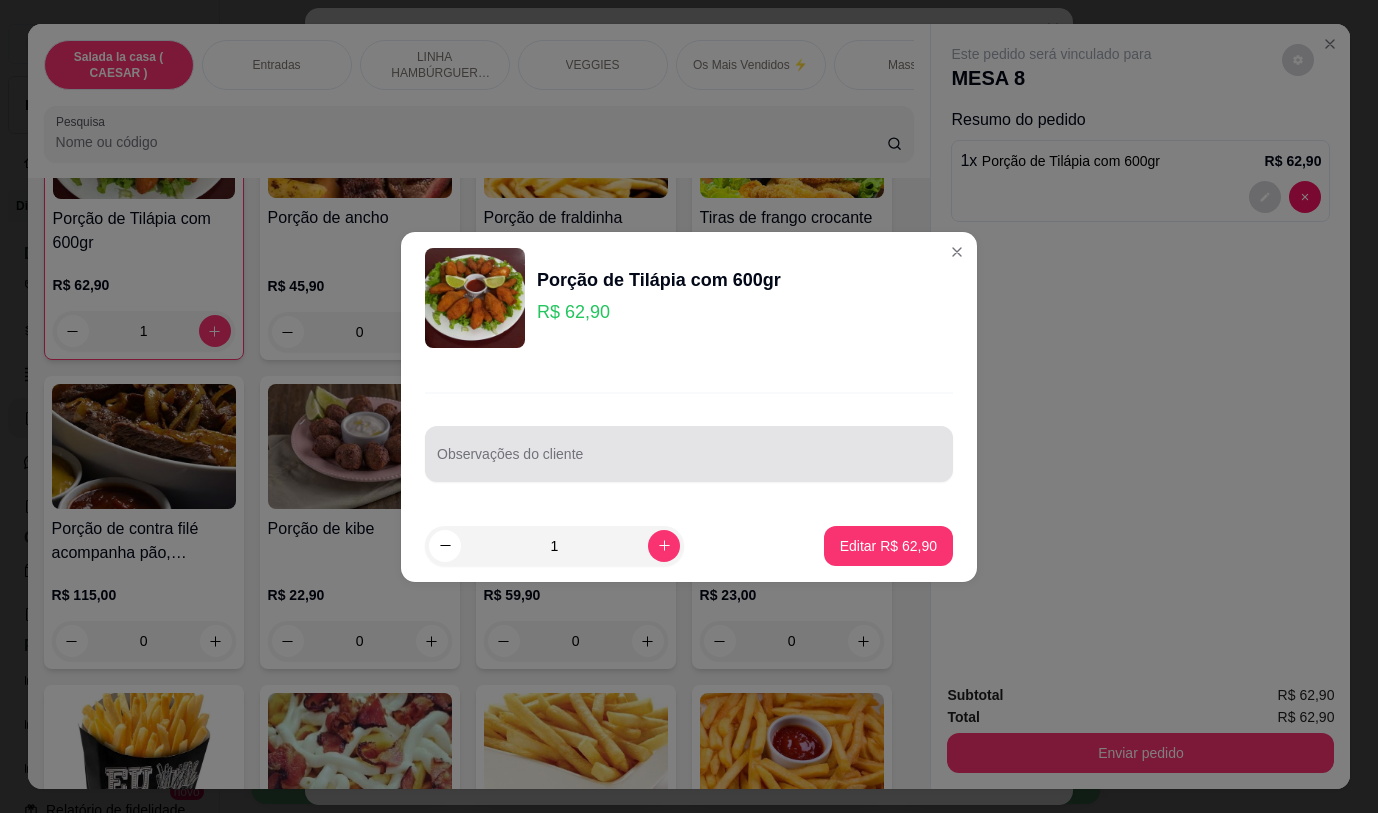 click at bounding box center [689, 454] 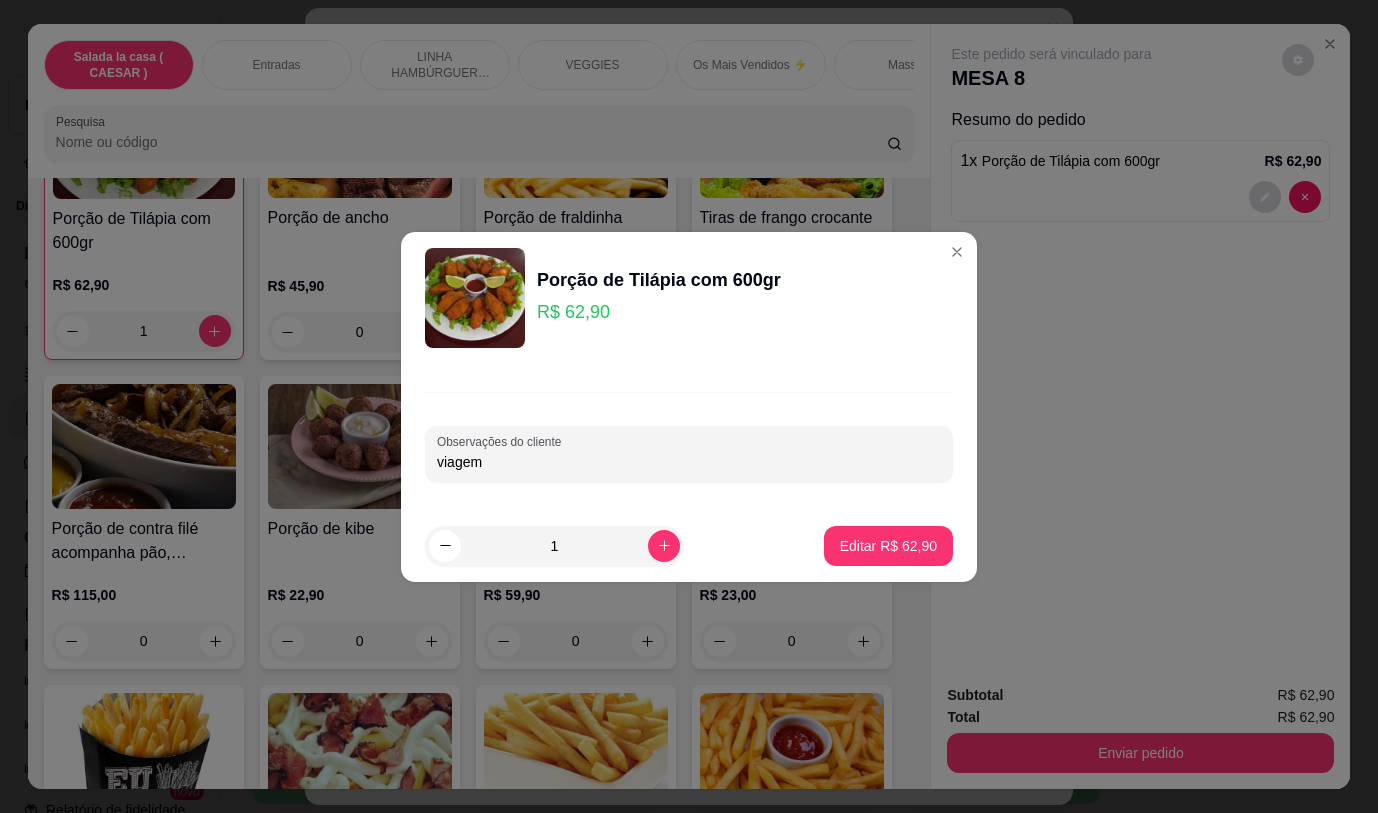 type on "viagem" 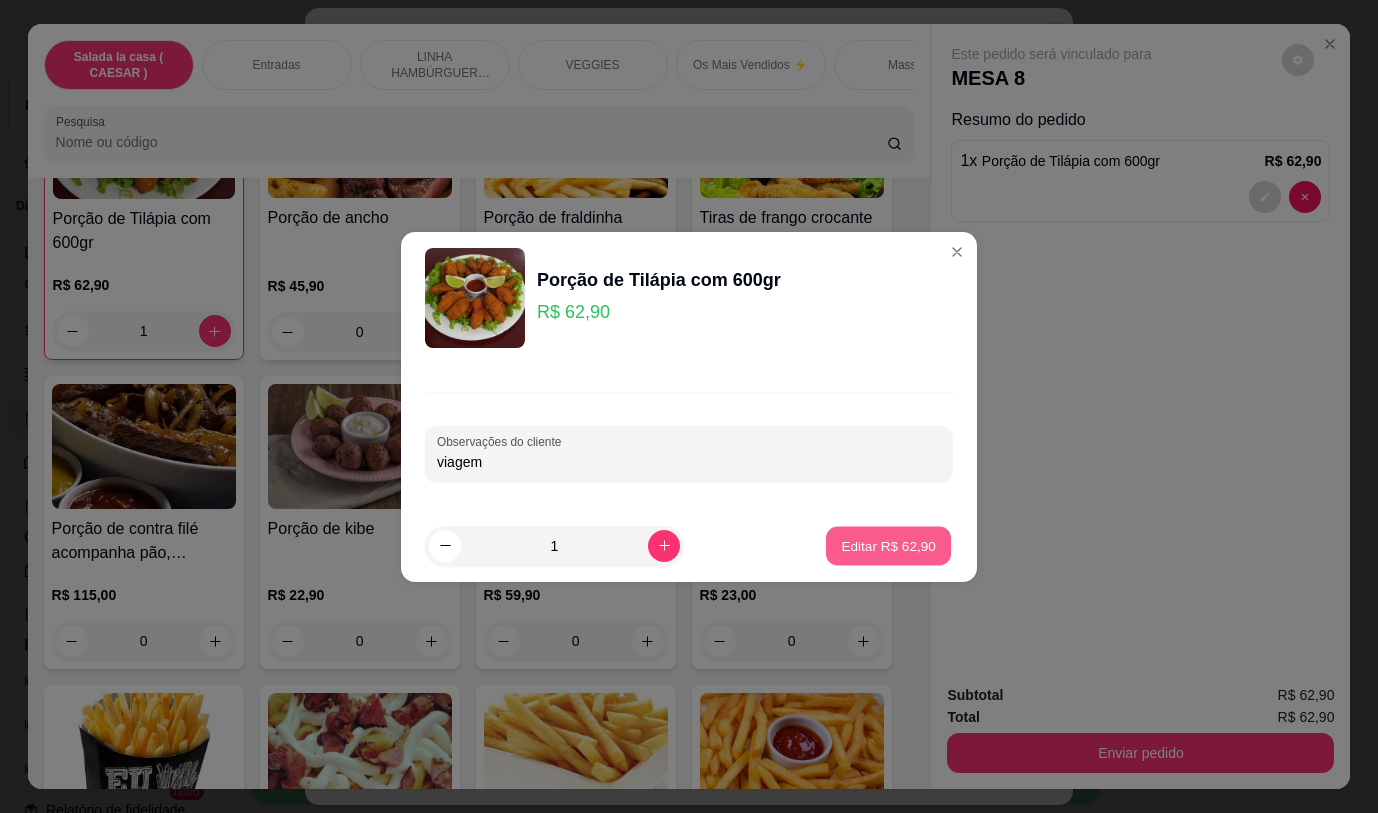 click on "Editar   R$ 62,90" at bounding box center (888, 545) 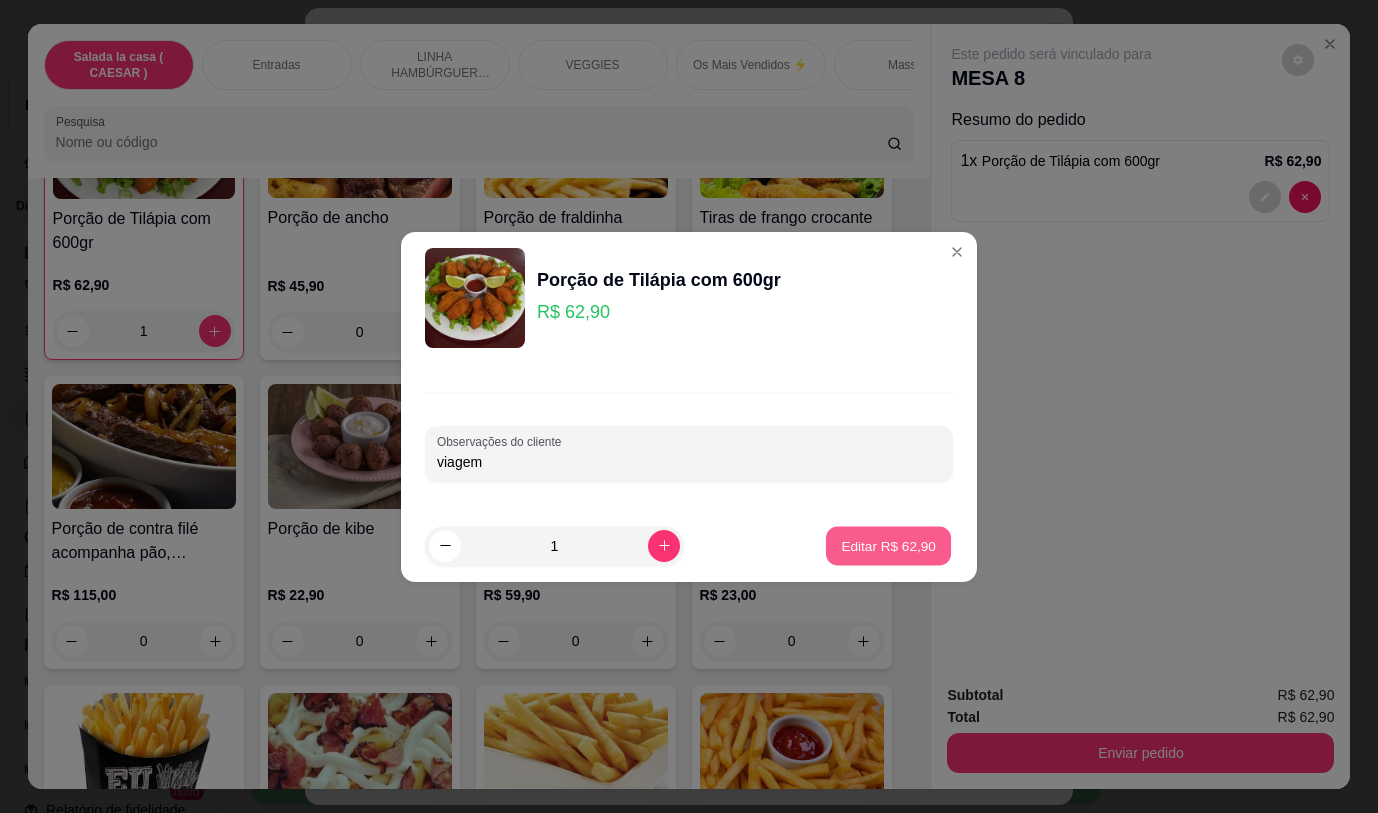 type on "0" 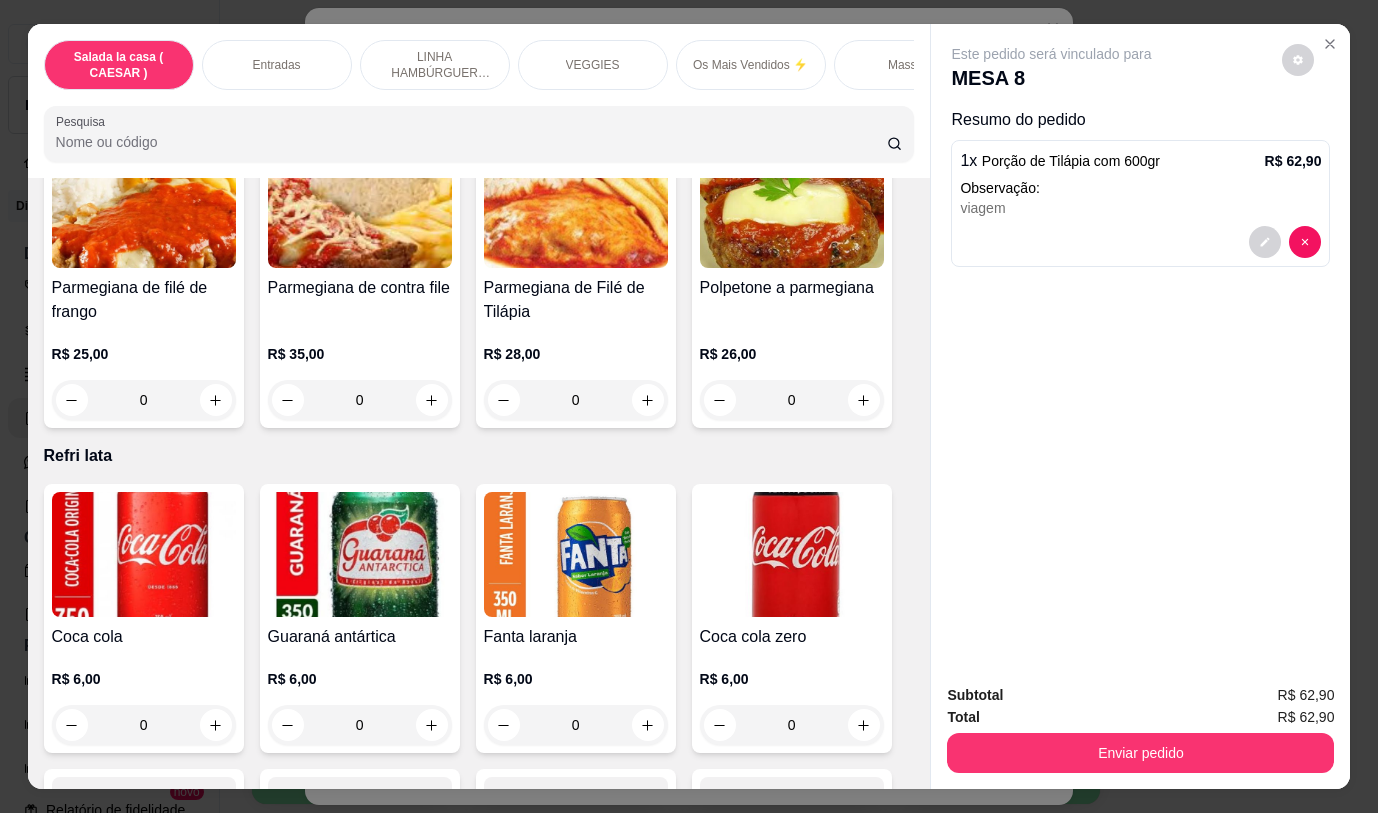 scroll, scrollTop: 7476, scrollLeft: 0, axis: vertical 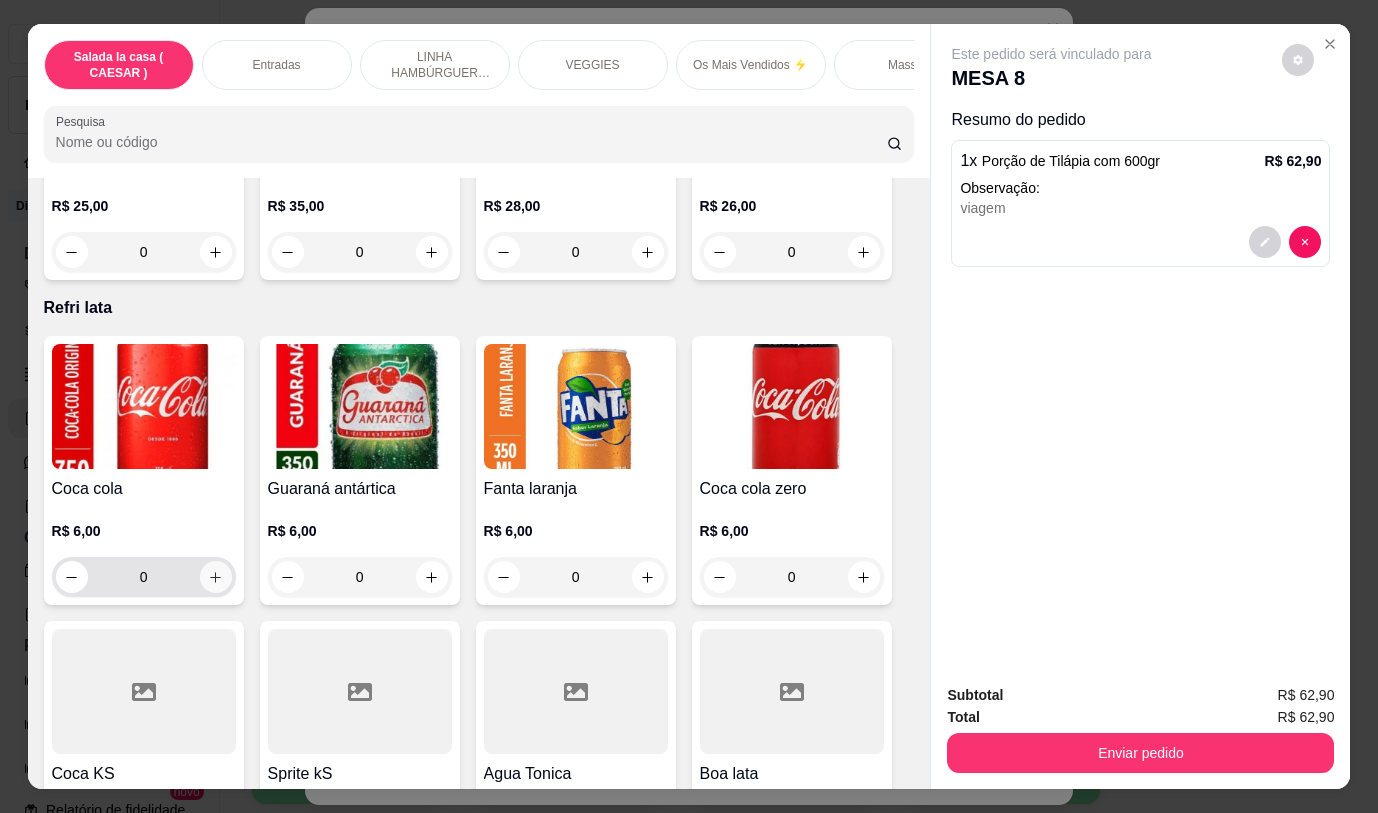click 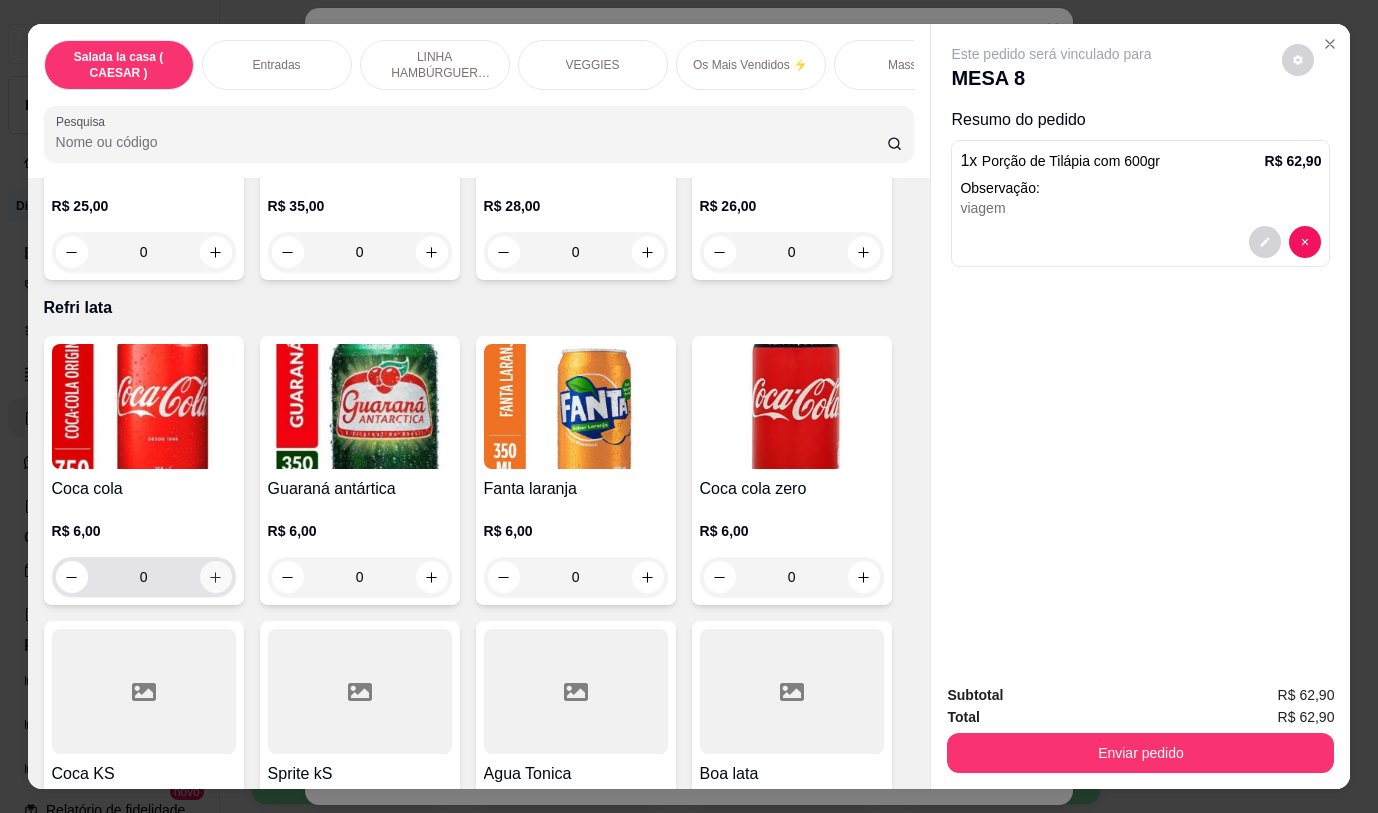 type on "1" 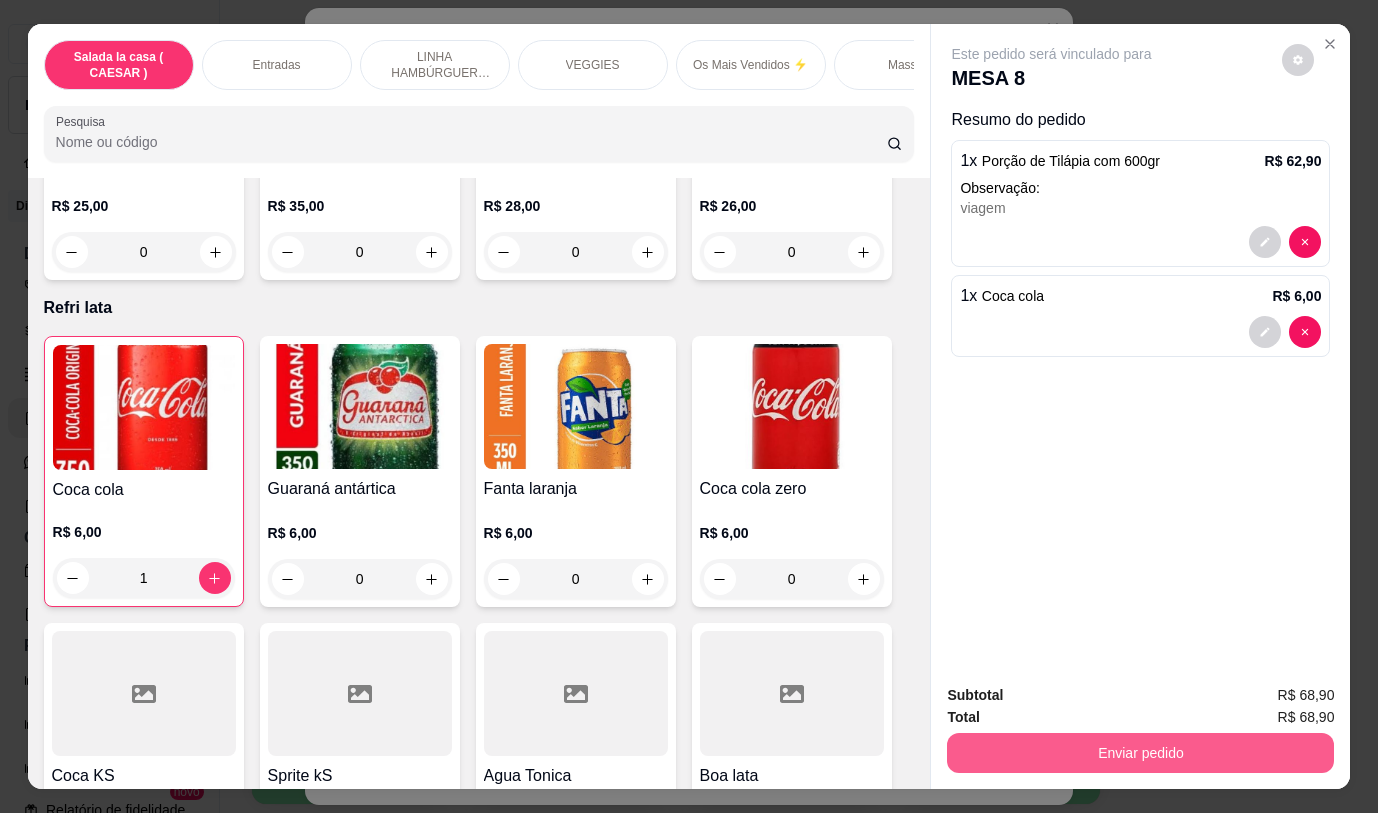 click on "Enviar pedido" at bounding box center (1140, 753) 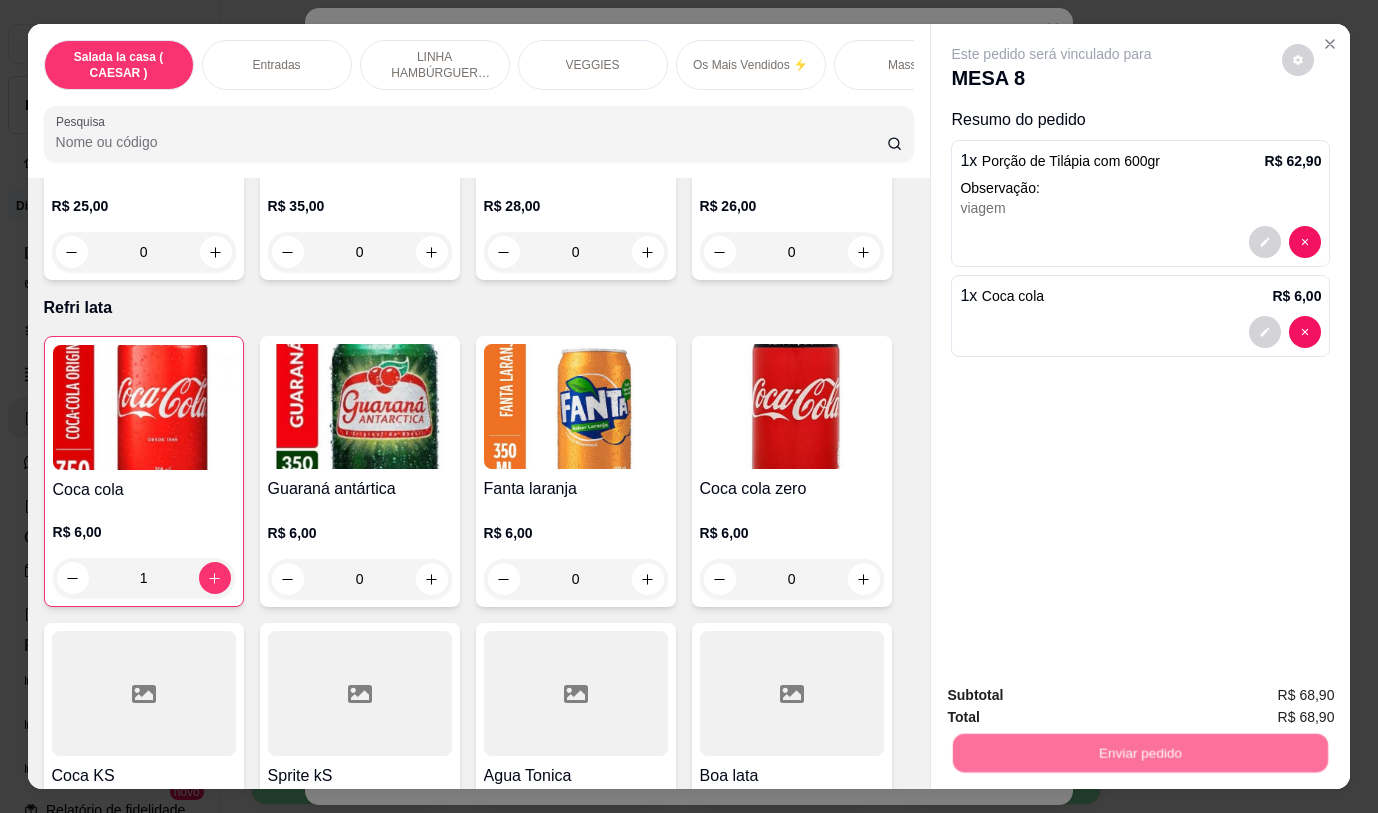 click on "Não registrar e enviar pedido" at bounding box center (1075, 696) 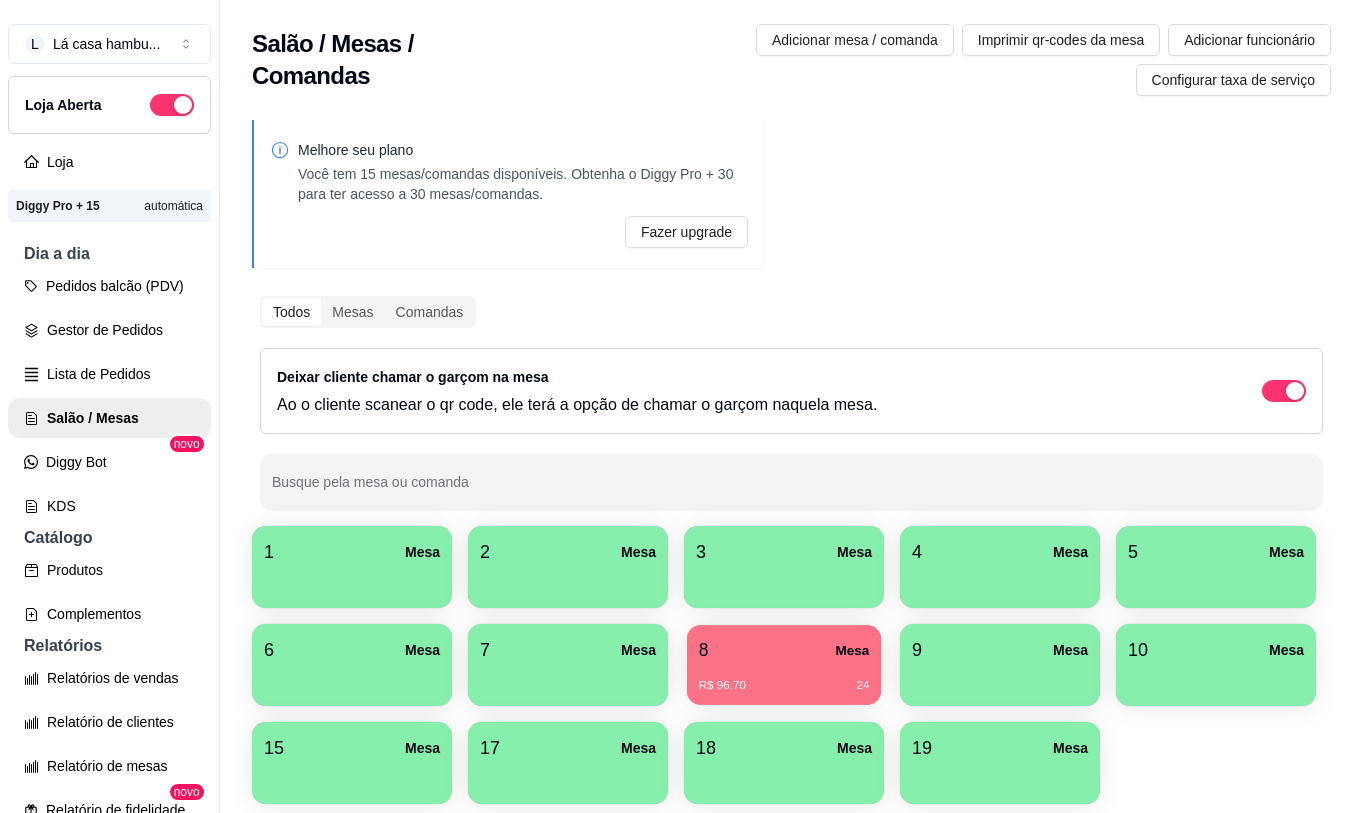 click on "8 Mesa" at bounding box center (784, 650) 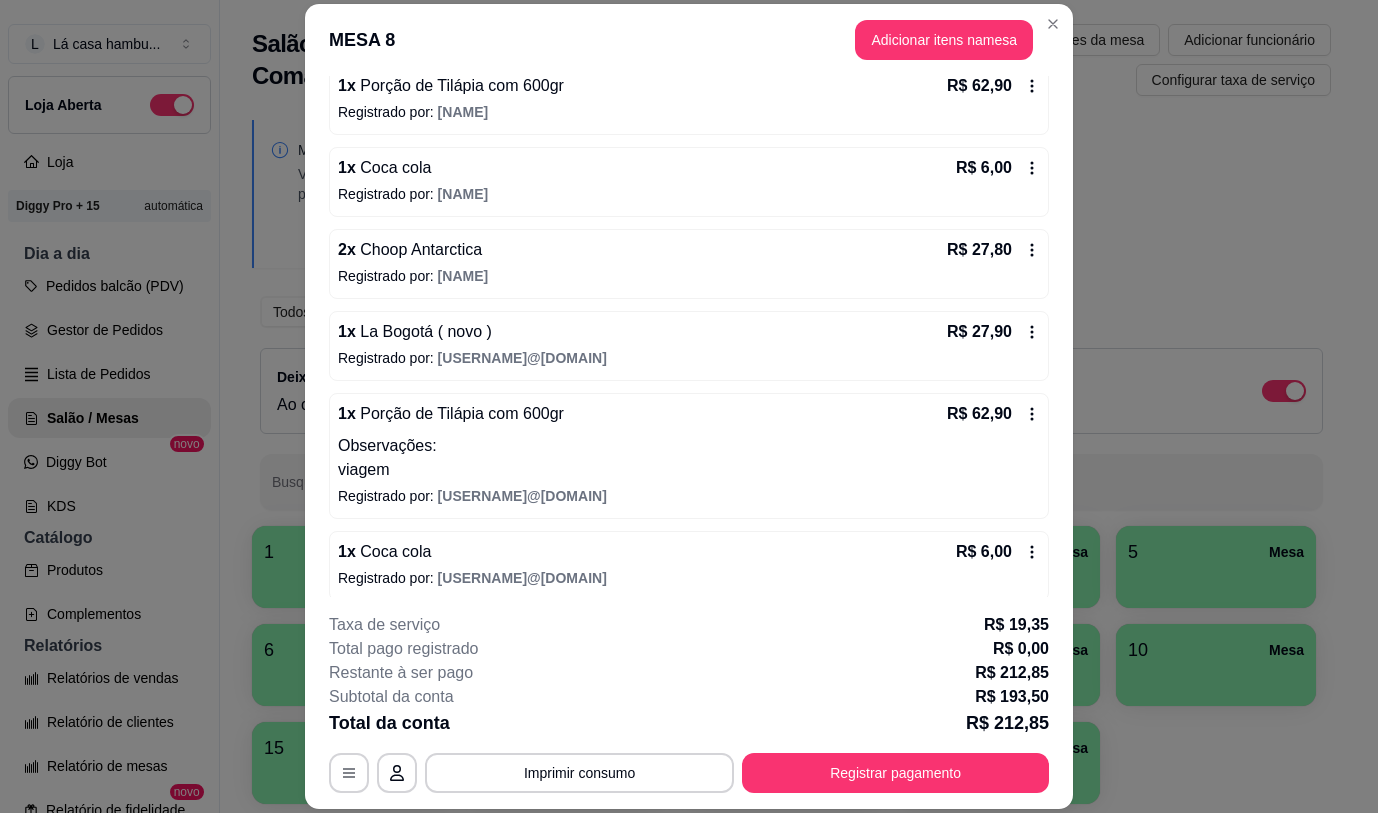 scroll, scrollTop: 212, scrollLeft: 0, axis: vertical 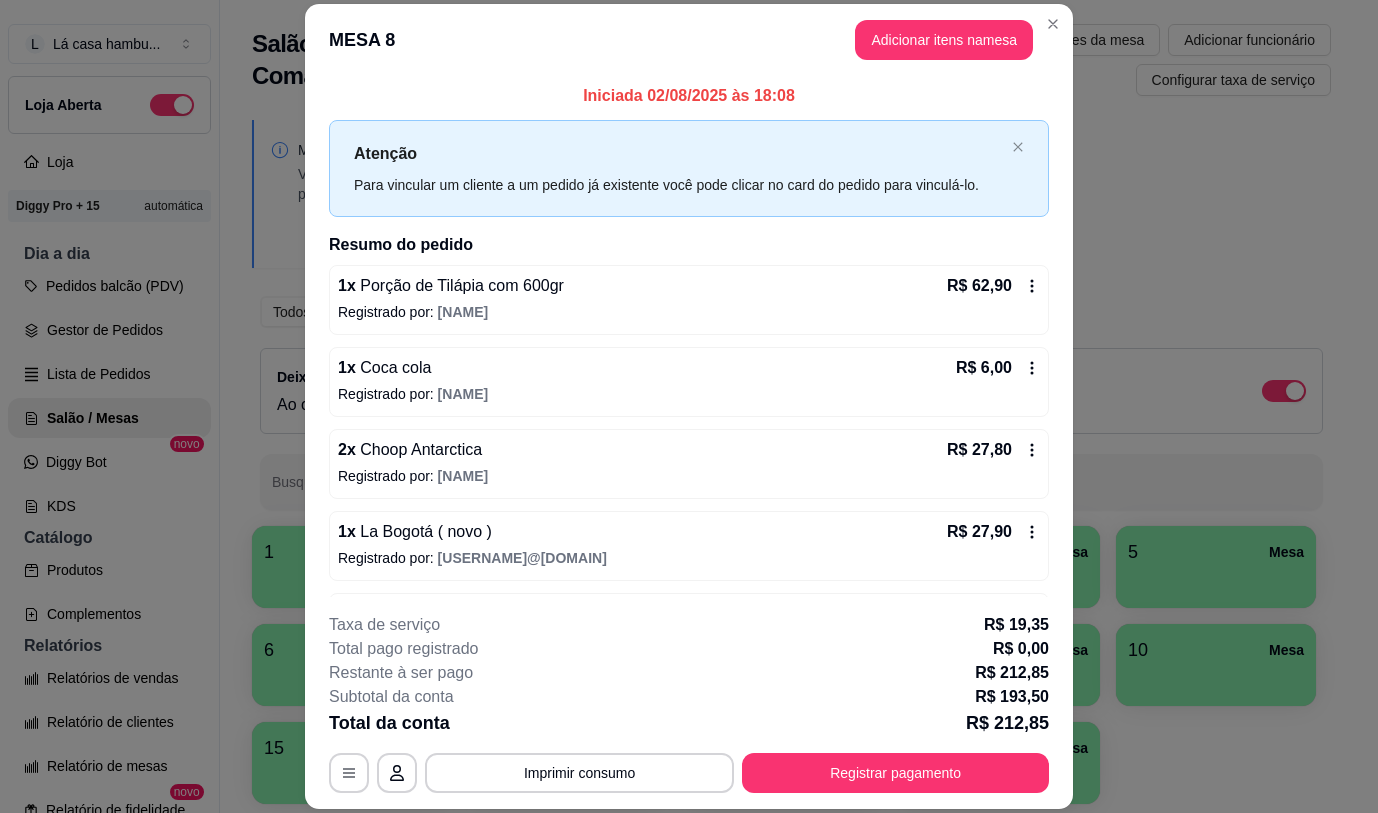 click on "Adicionar itens na  mesa" at bounding box center [944, 40] 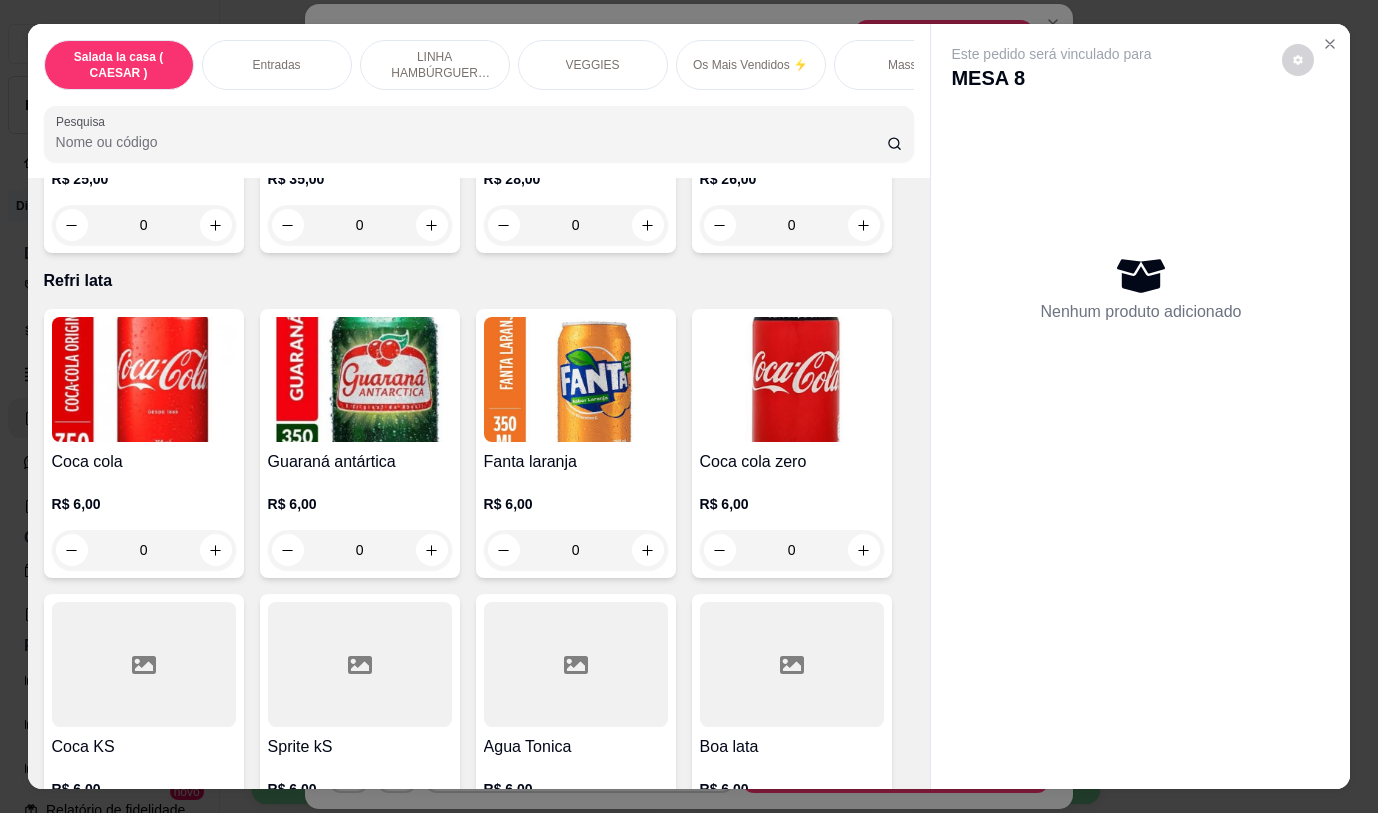 scroll, scrollTop: 9487, scrollLeft: 0, axis: vertical 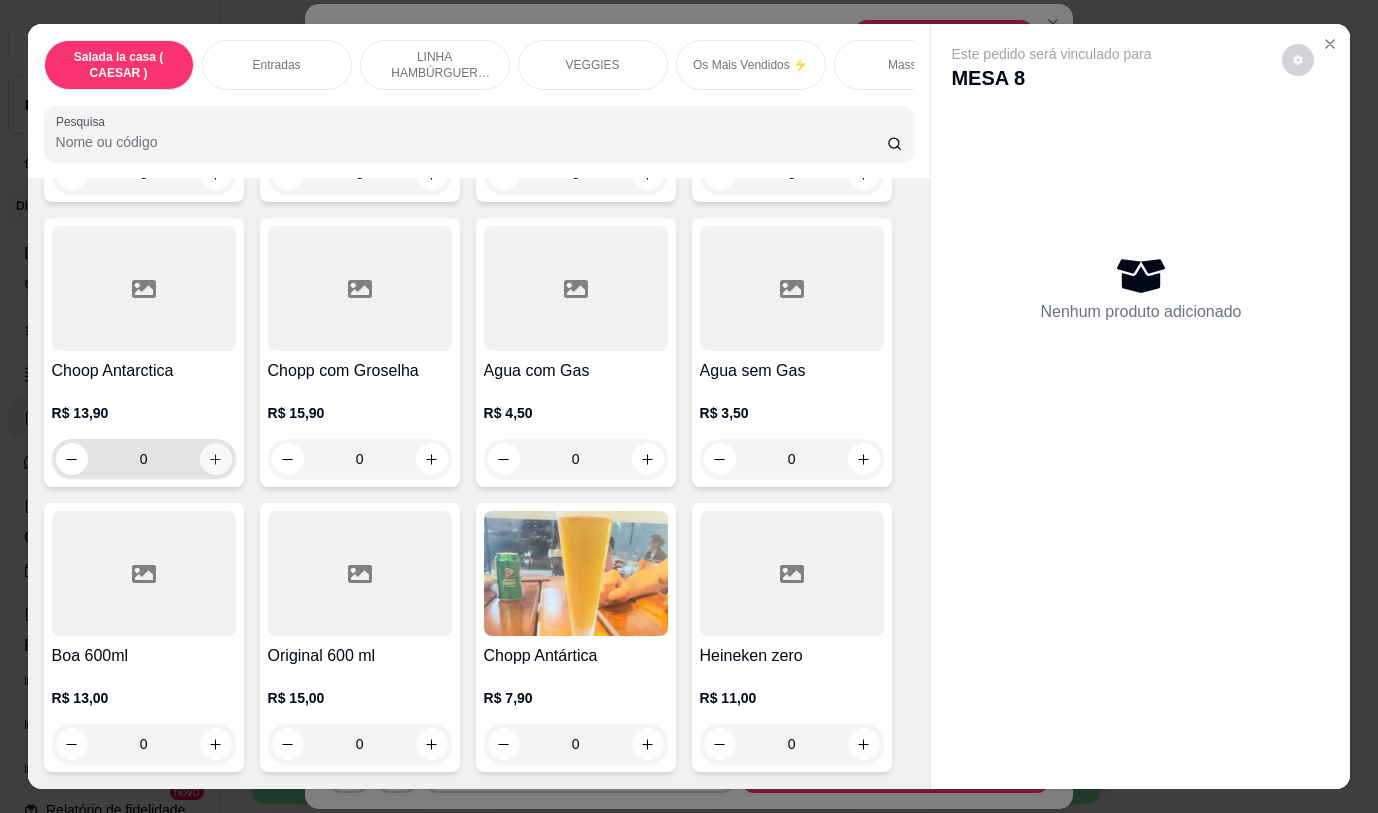 click at bounding box center (216, 459) 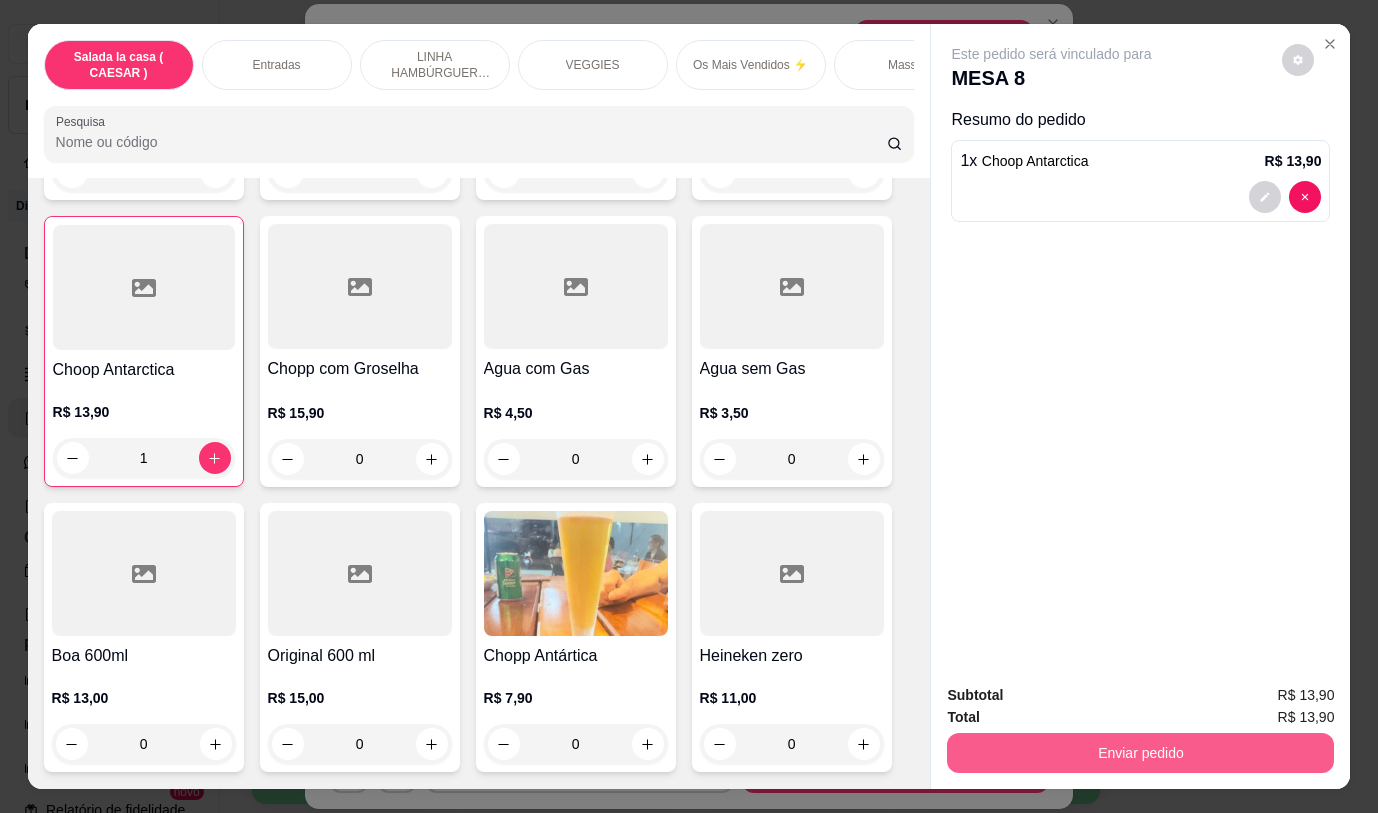 click on "Enviar pedido" at bounding box center (1140, 753) 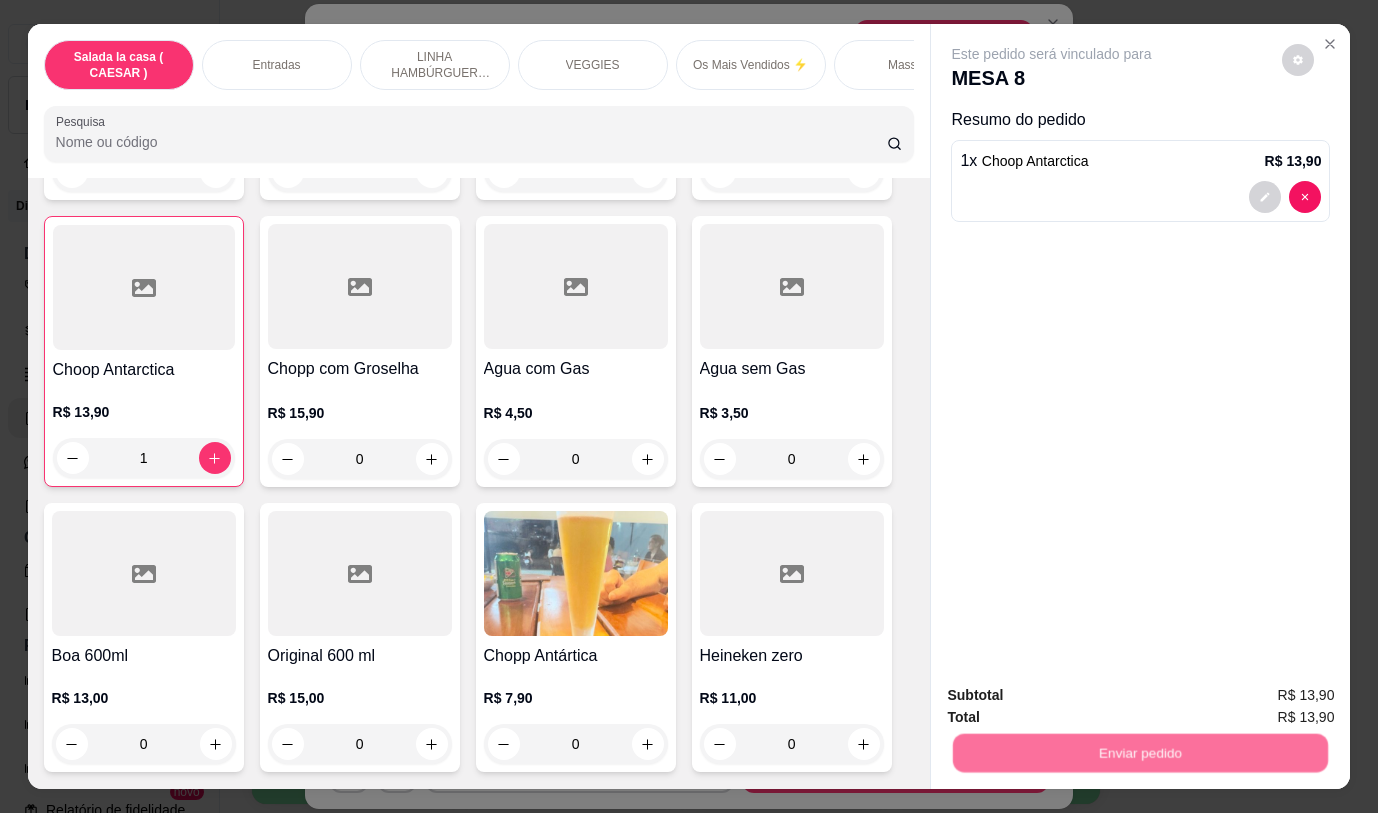 click on "Não registrar e enviar pedido" at bounding box center (1075, 696) 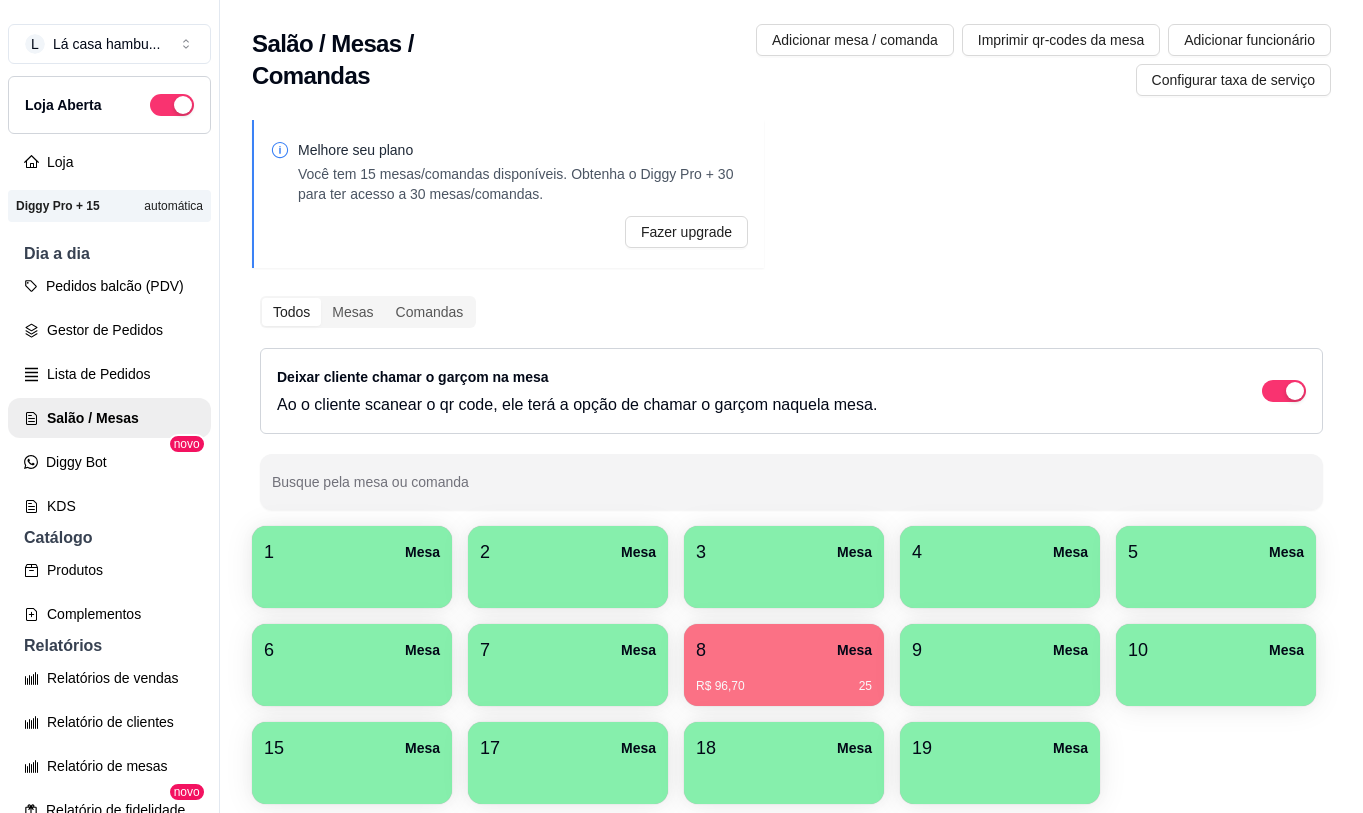 click on "2 Mesa" at bounding box center (568, 552) 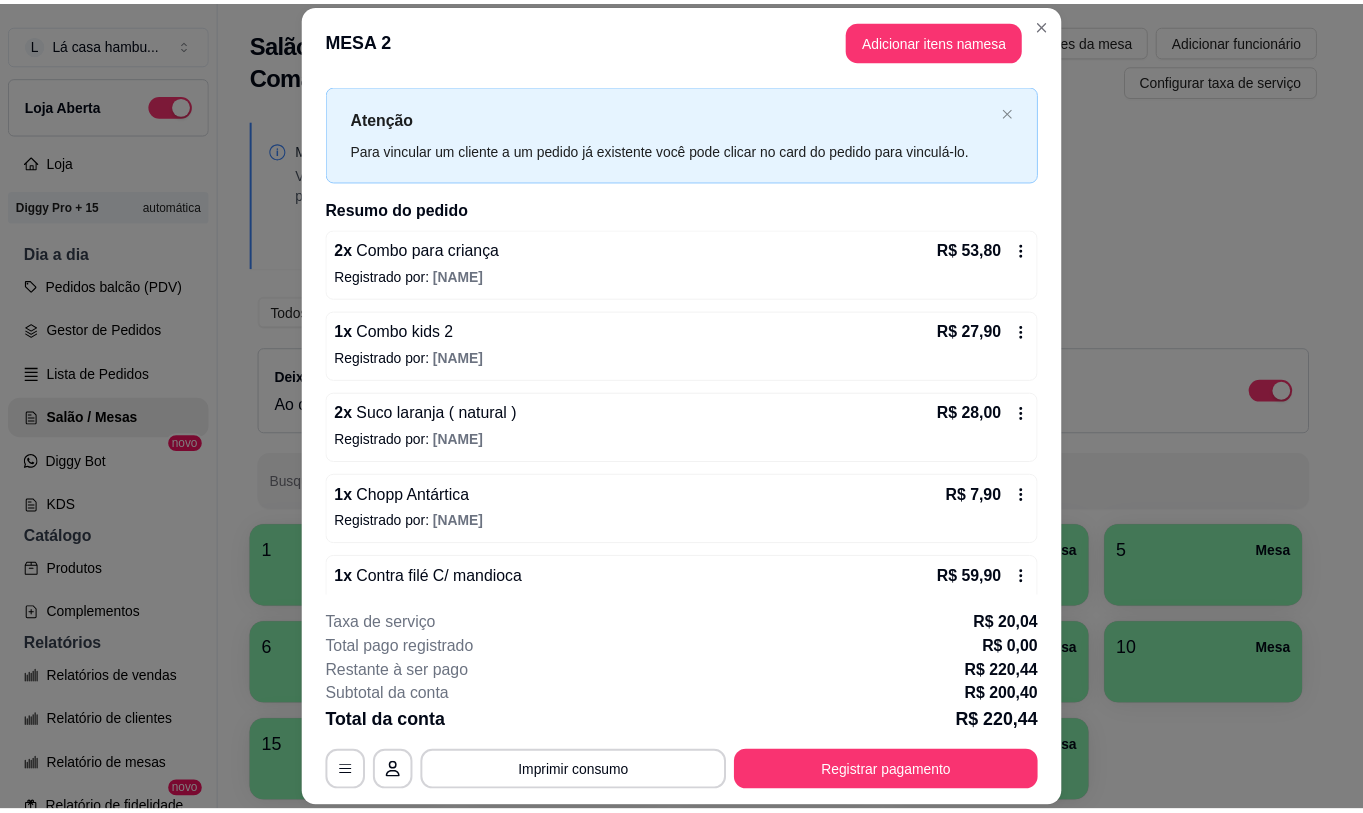 scroll, scrollTop: 0, scrollLeft: 0, axis: both 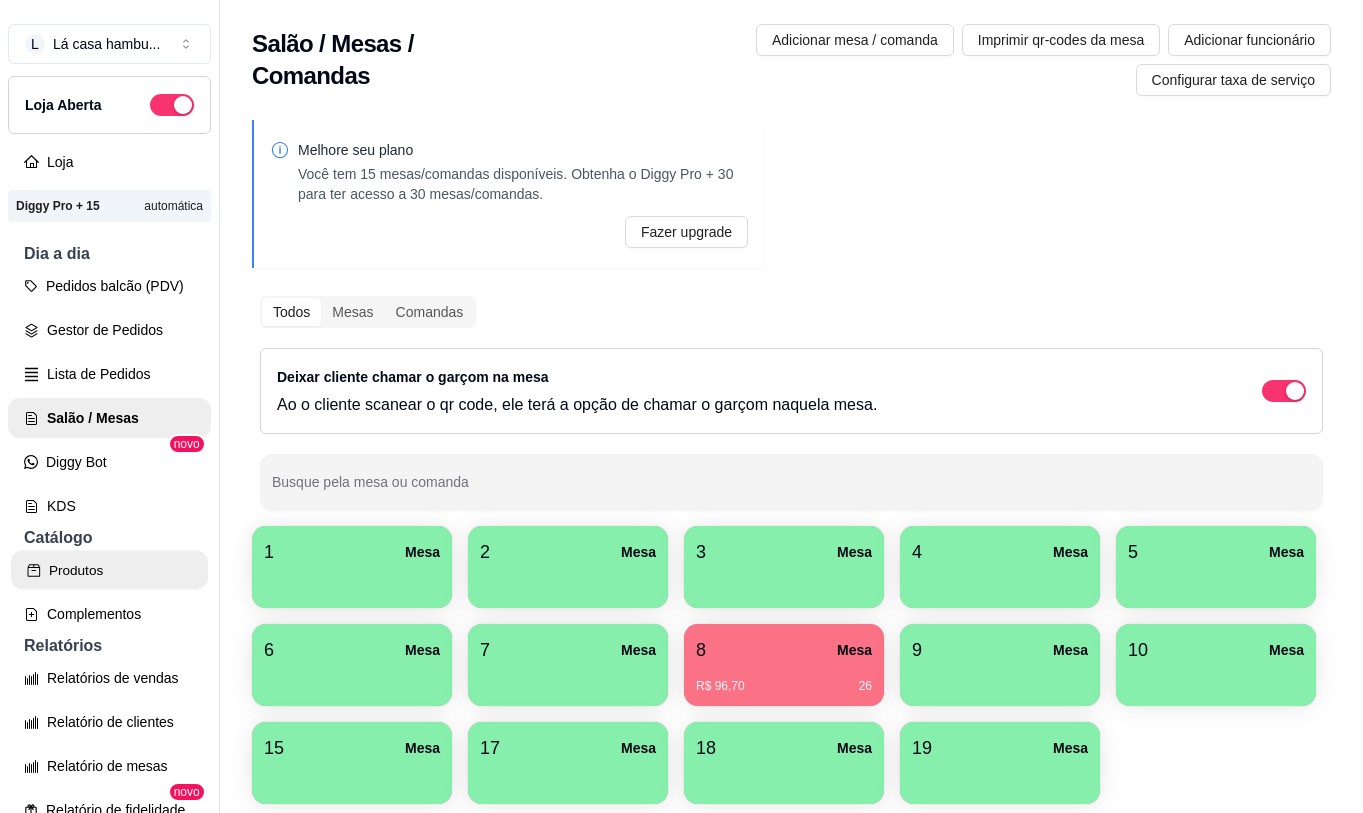 click on "Produtos" at bounding box center (109, 570) 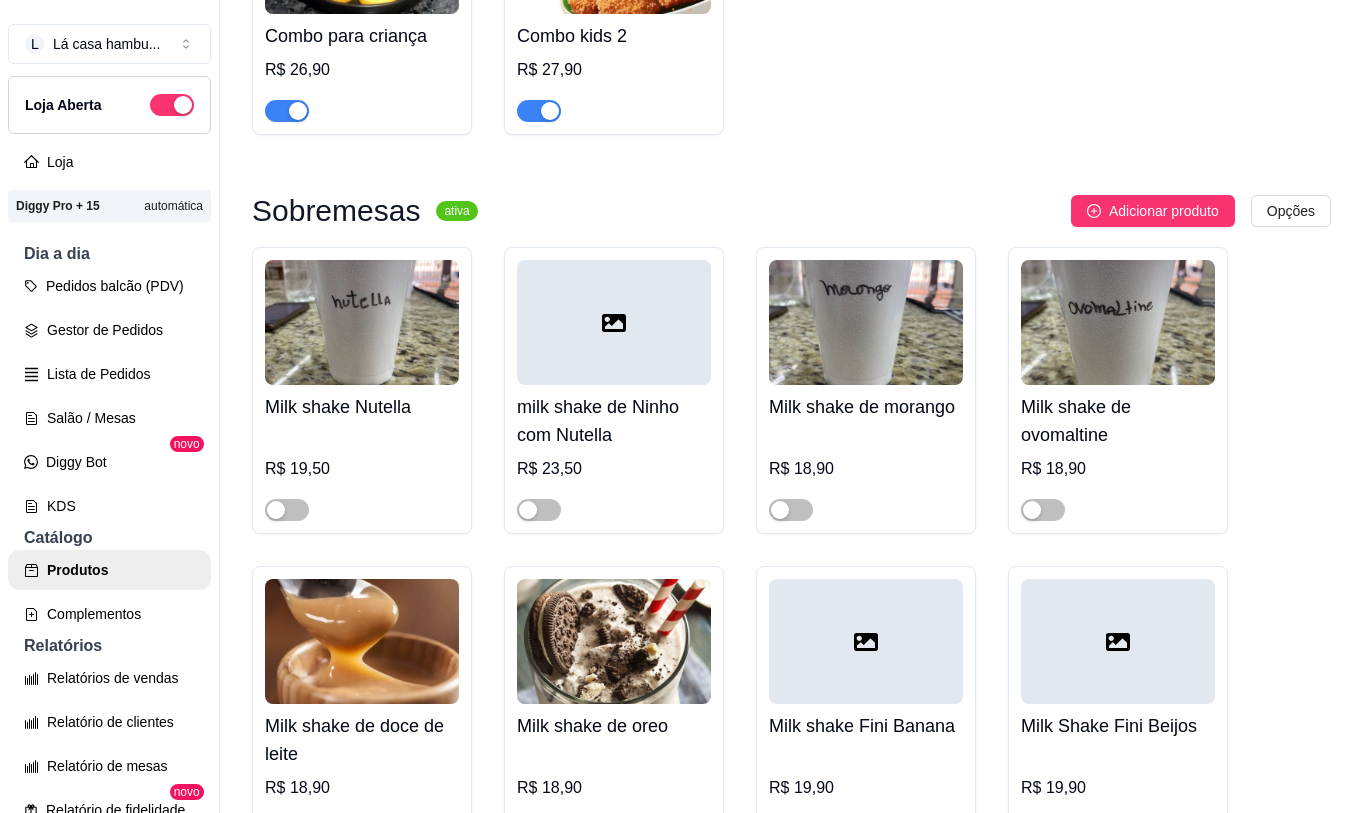 scroll, scrollTop: 7200, scrollLeft: 0, axis: vertical 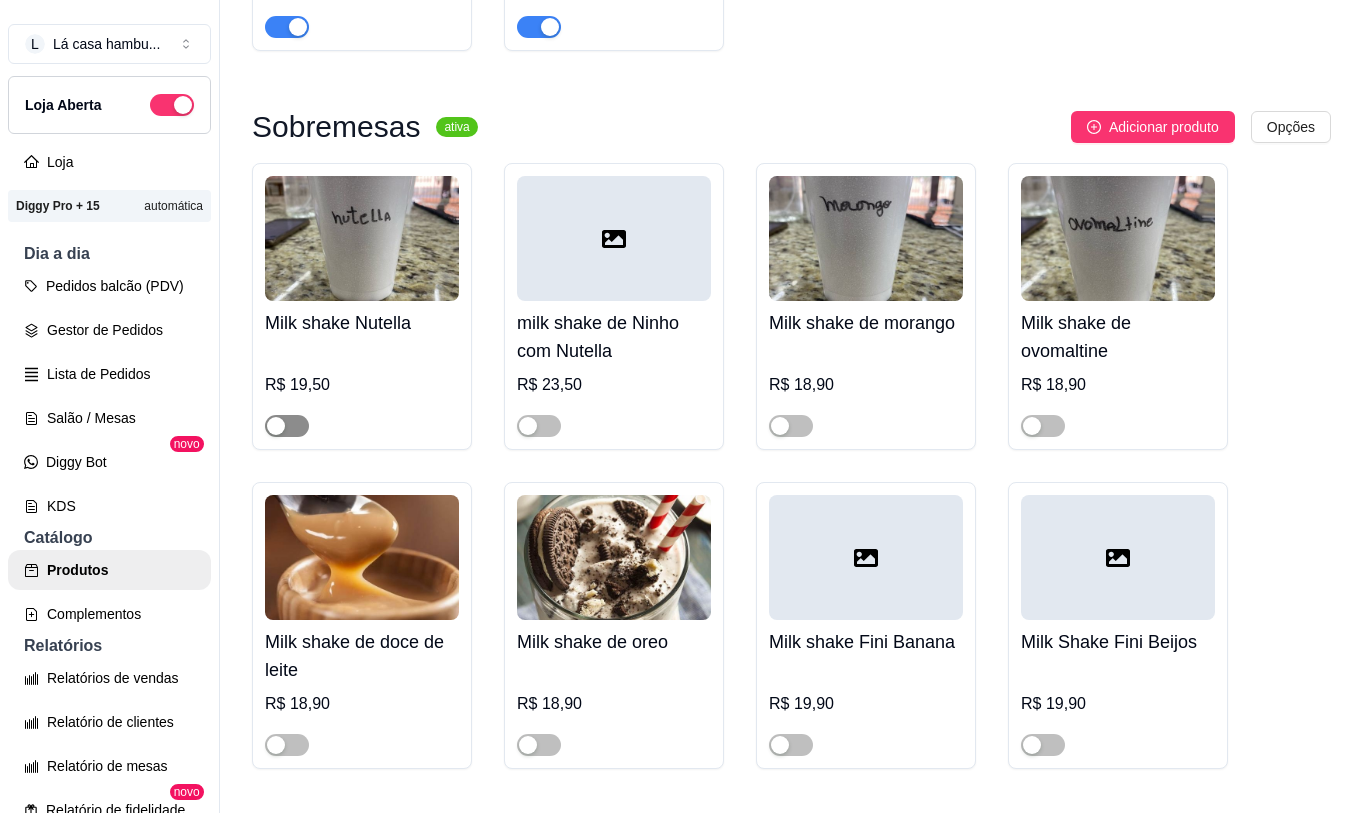 click at bounding box center [276, 426] 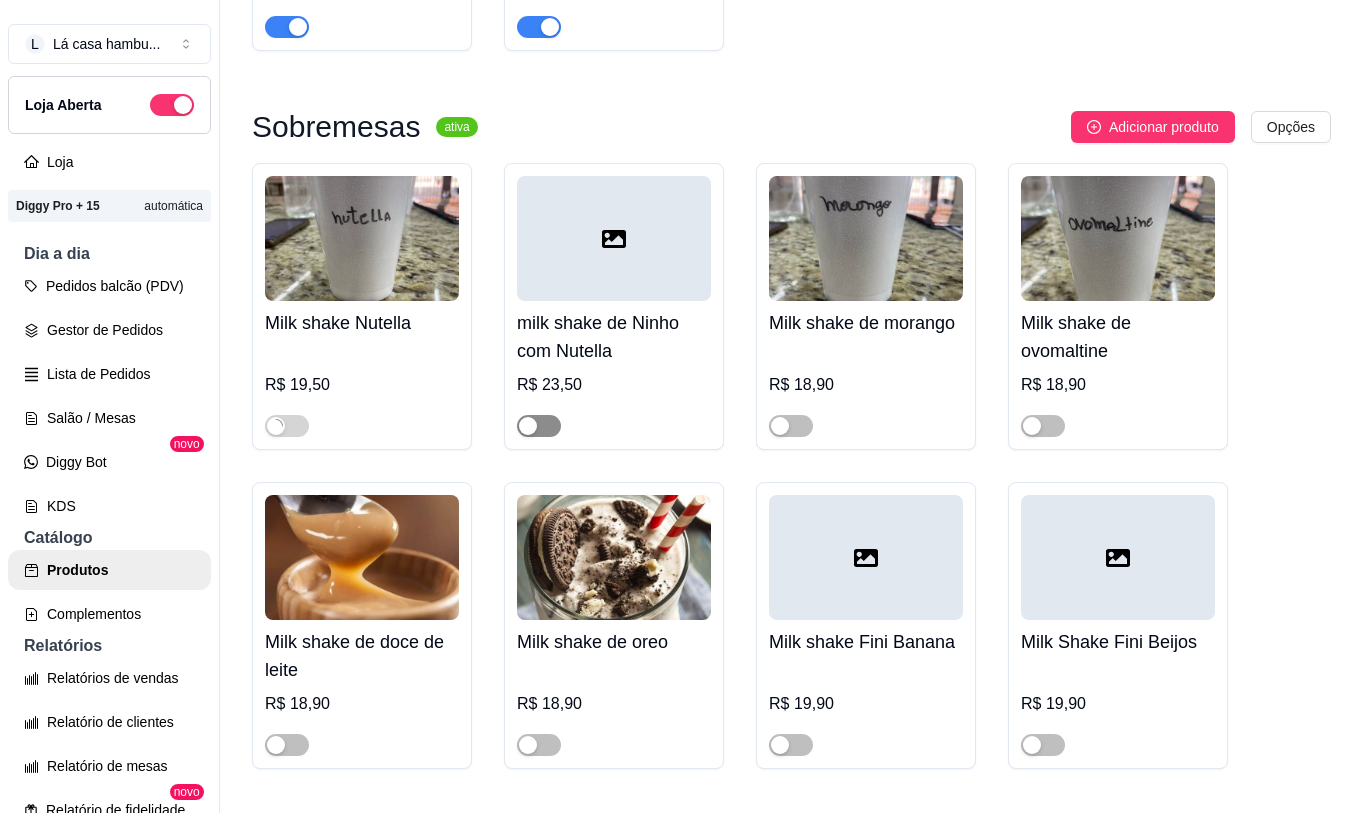 click at bounding box center [528, 426] 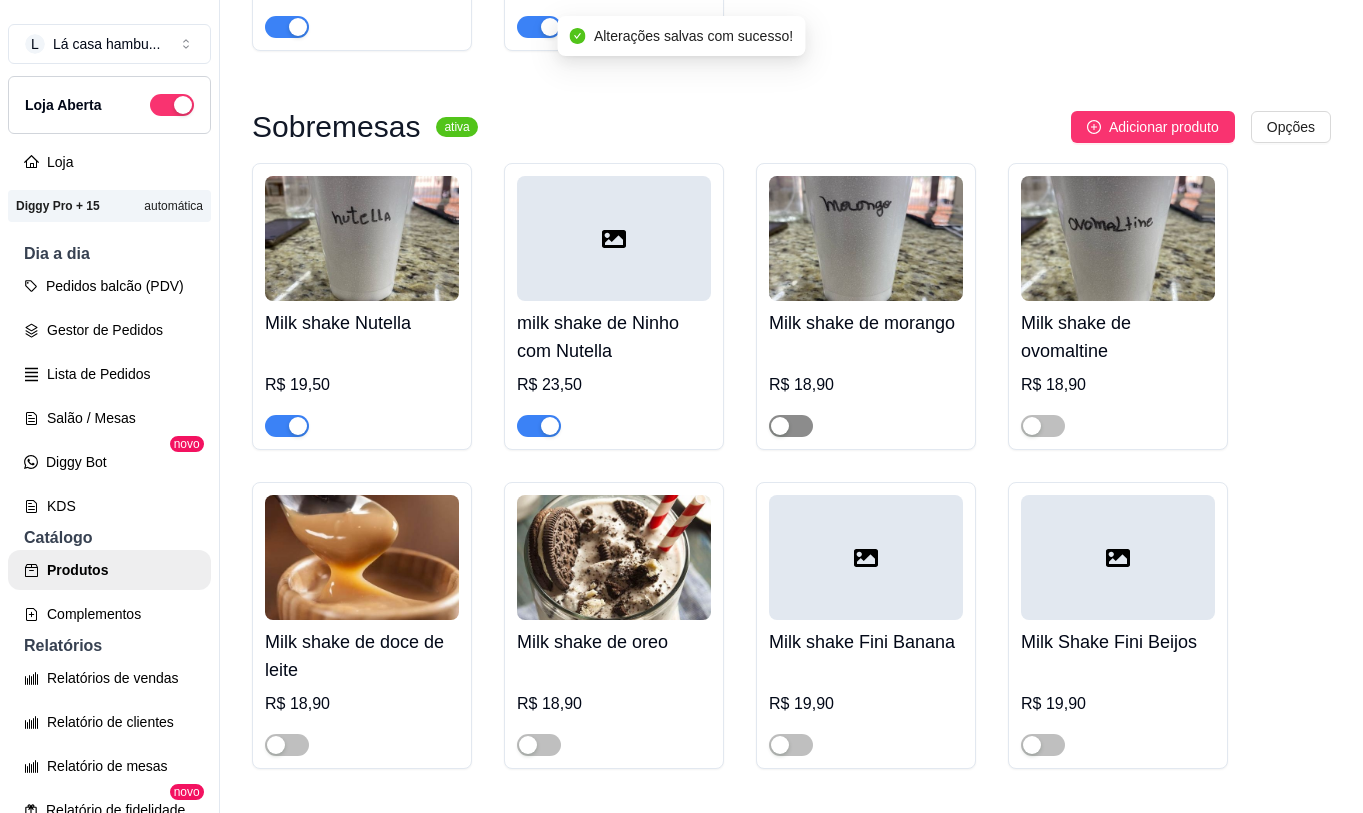 click at bounding box center (780, 426) 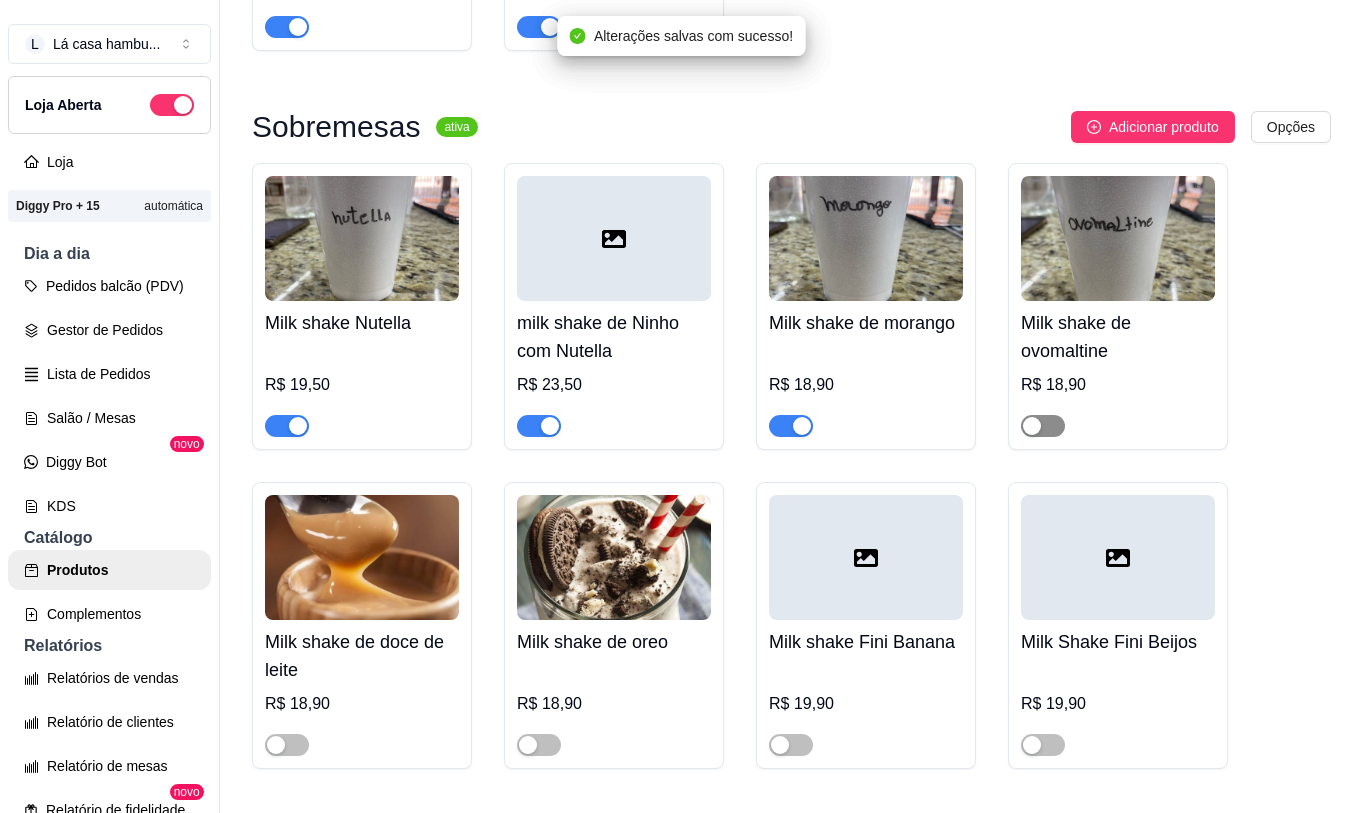 click at bounding box center [1032, 426] 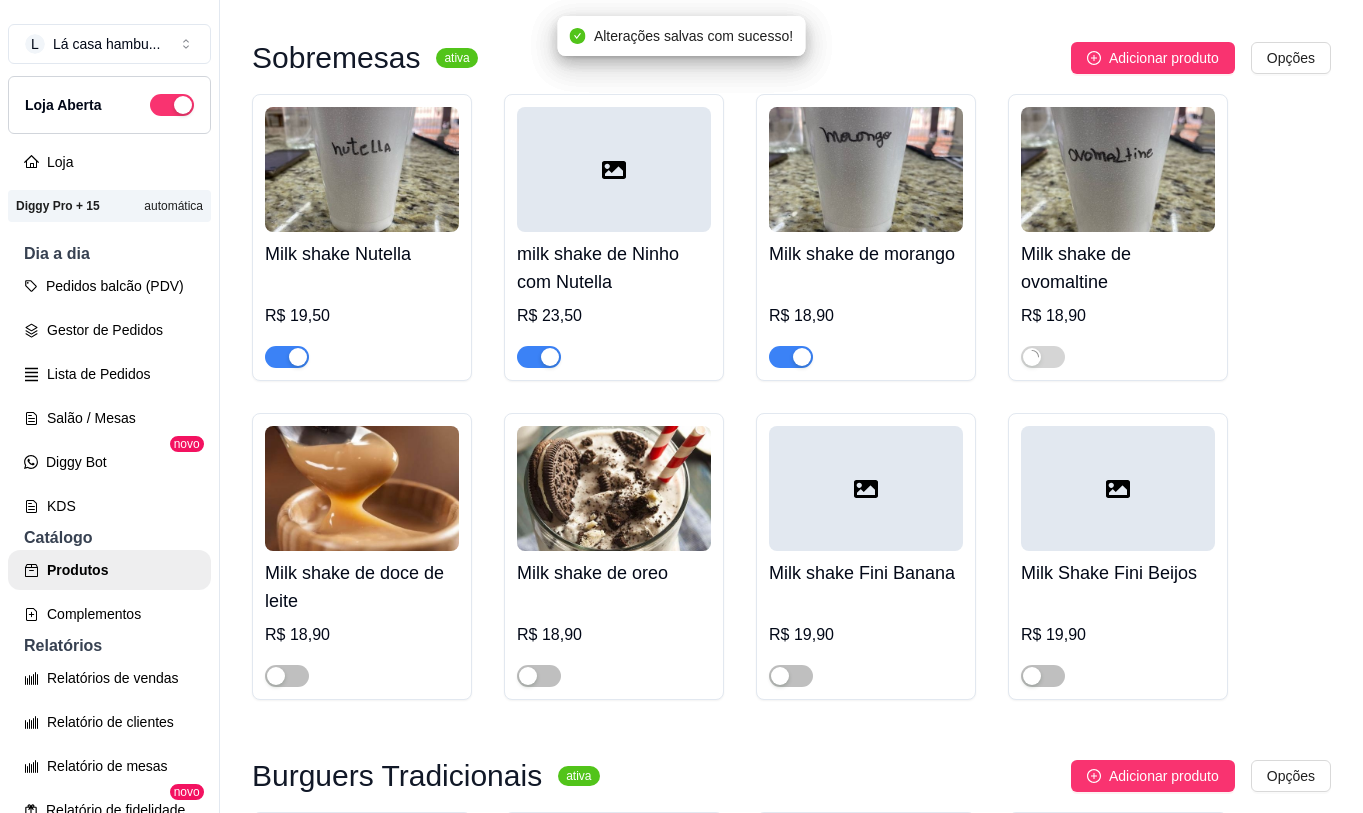 scroll, scrollTop: 7400, scrollLeft: 0, axis: vertical 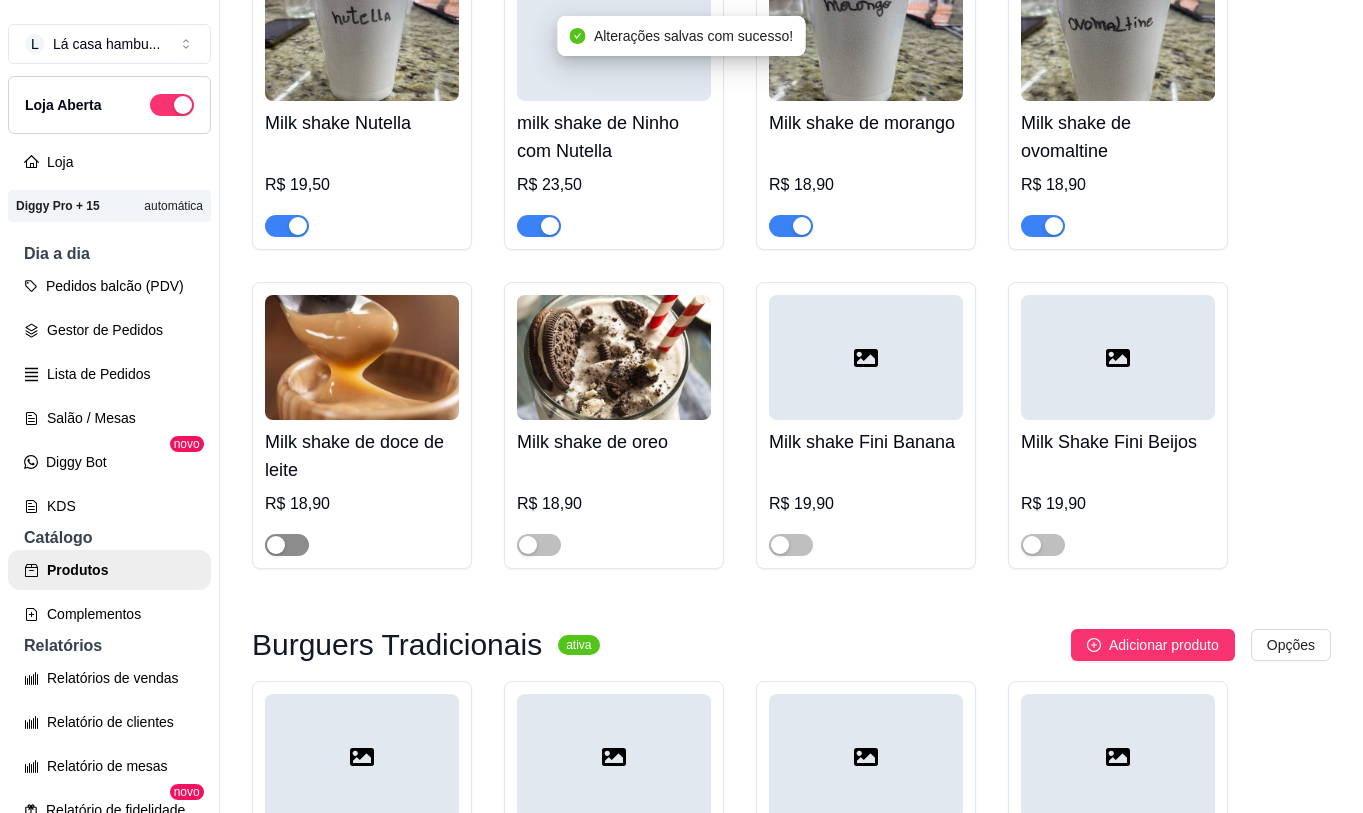click at bounding box center (276, 545) 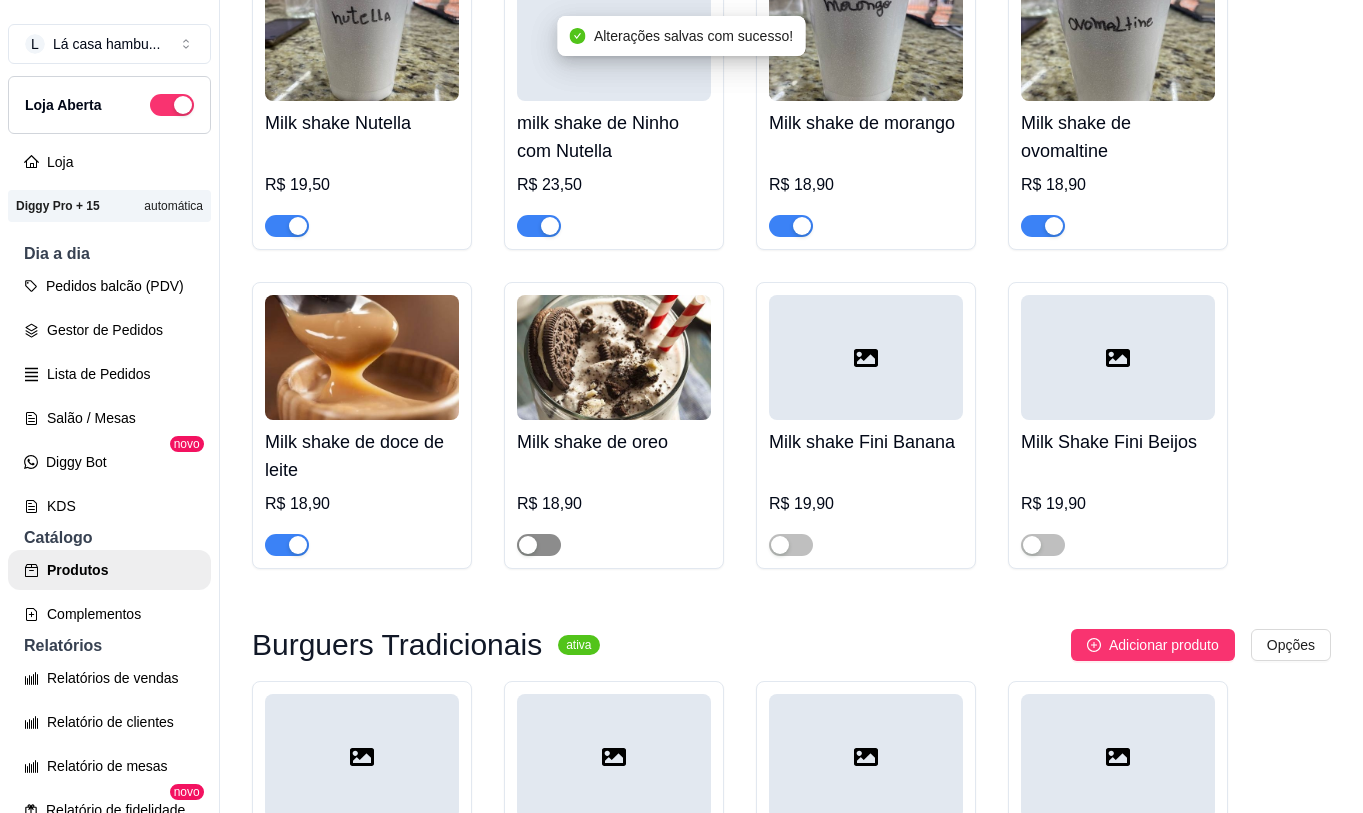 click at bounding box center (528, 545) 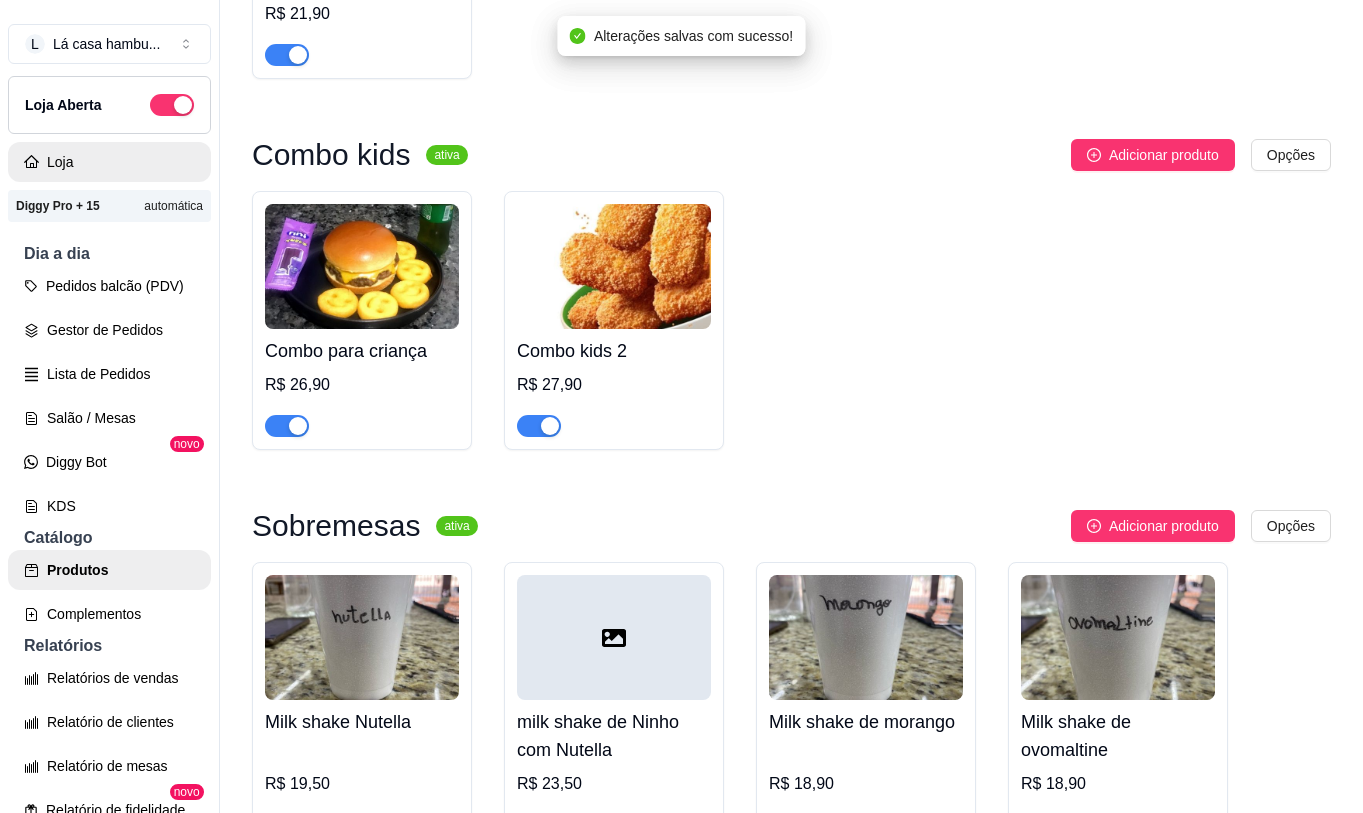 scroll, scrollTop: 6800, scrollLeft: 0, axis: vertical 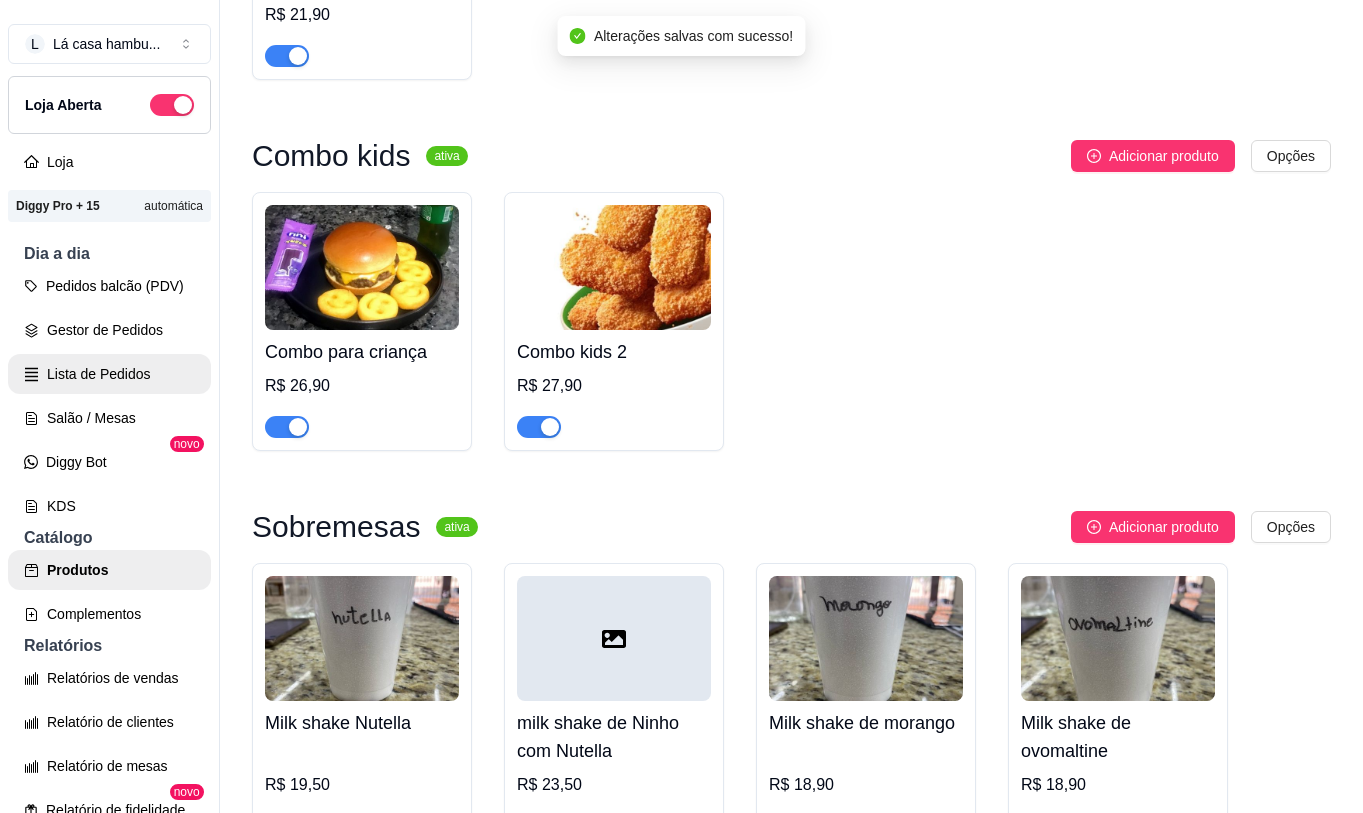 click on "Lista de Pedidos" at bounding box center [109, 374] 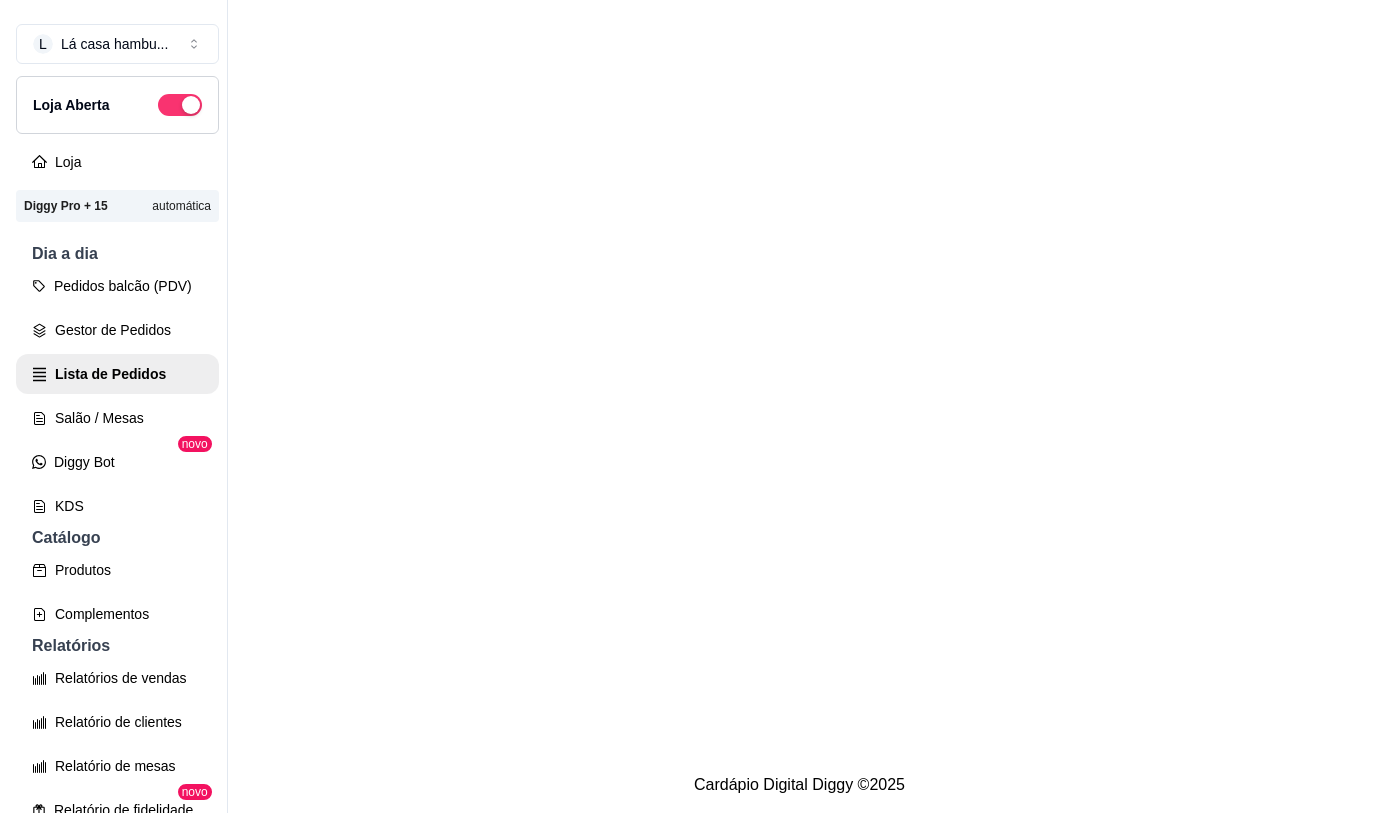 scroll, scrollTop: 0, scrollLeft: 0, axis: both 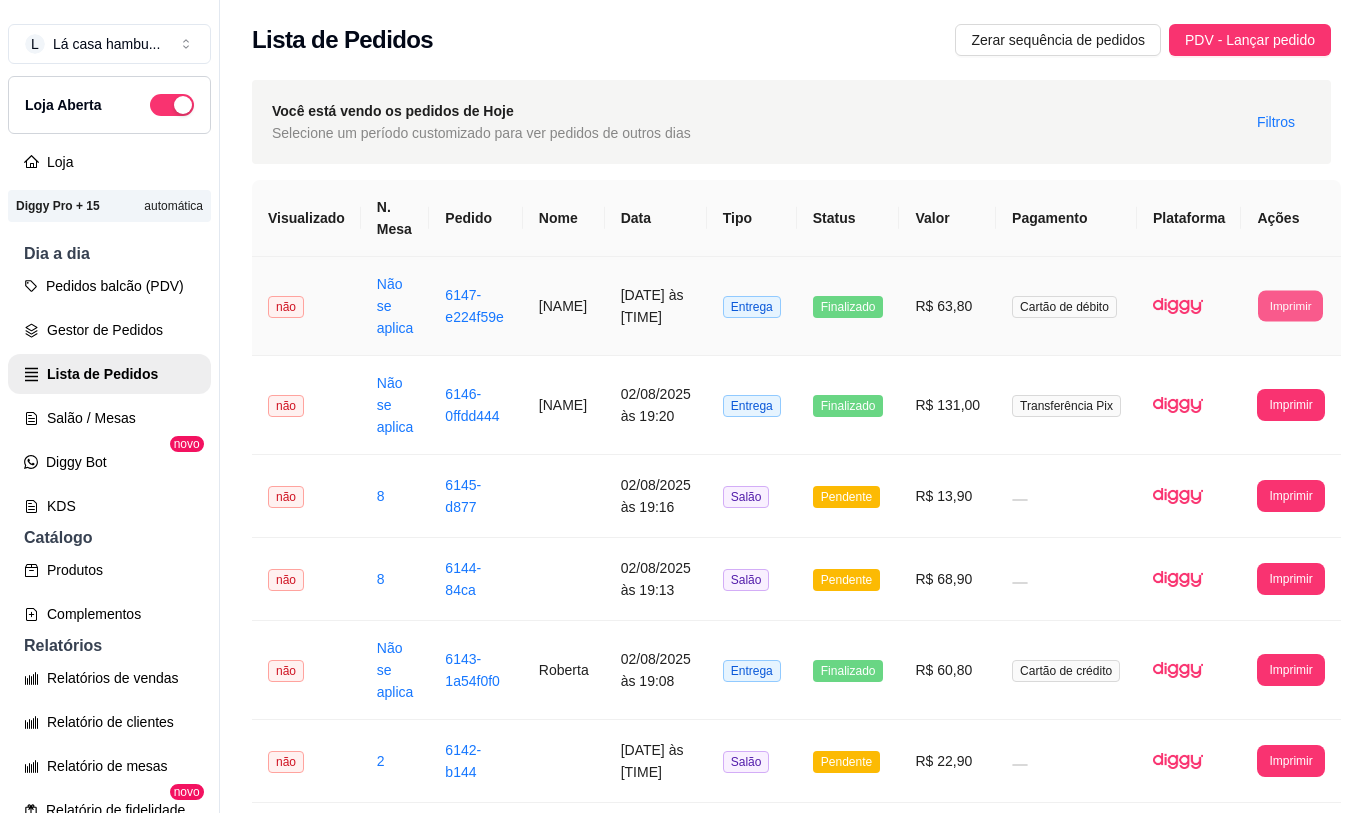 click on "Imprimir" at bounding box center [1290, 305] 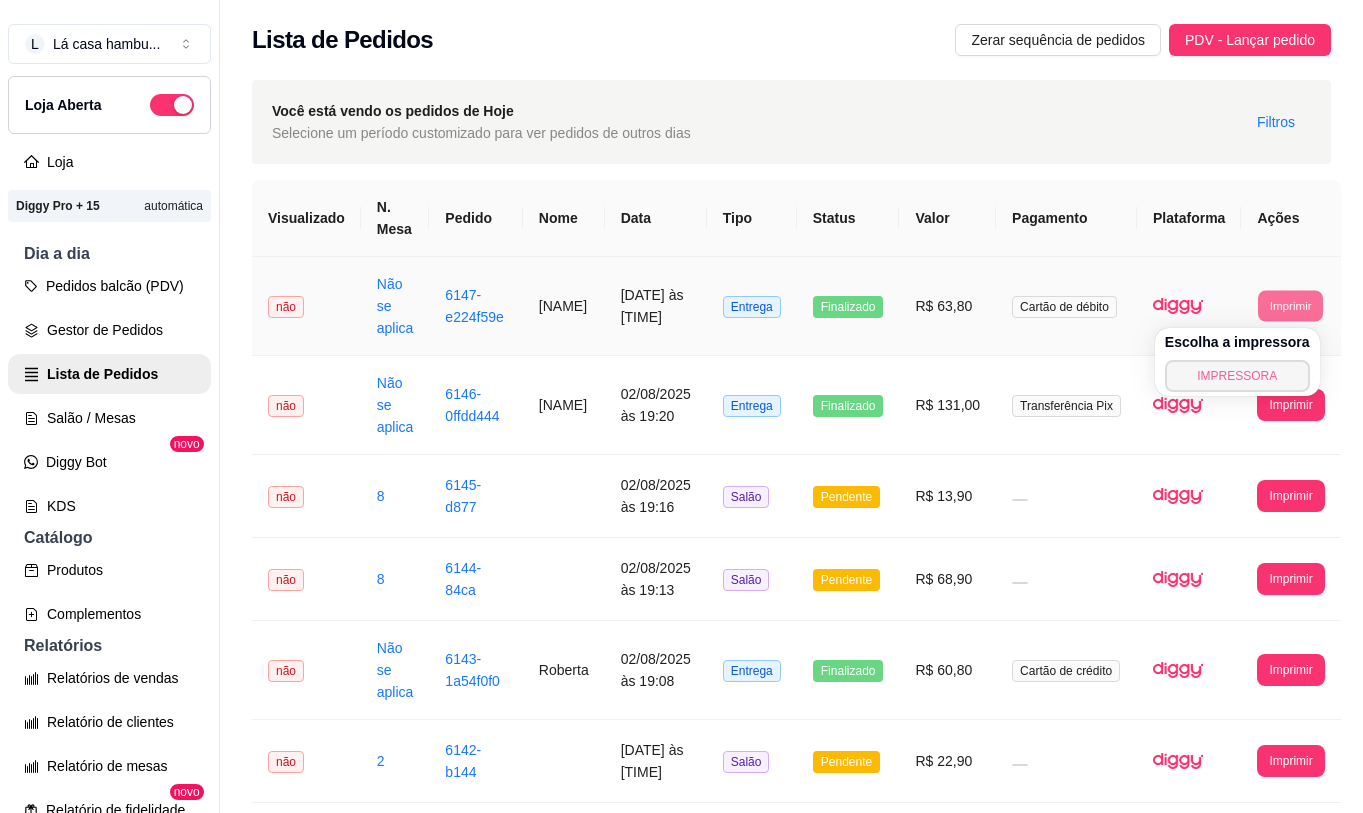 click on "IMPRESSORA" at bounding box center [1237, 376] 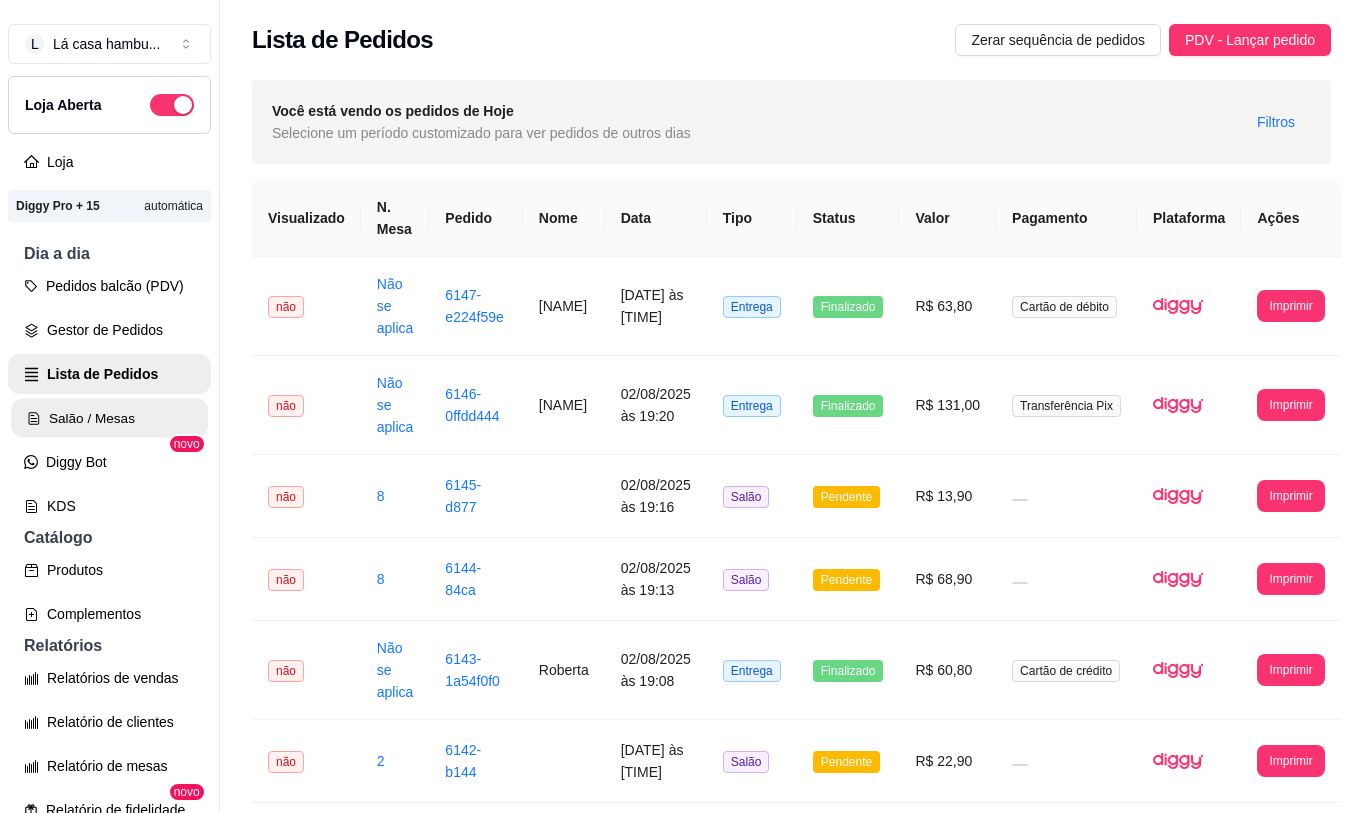 click on "Salão / Mesas" at bounding box center [109, 418] 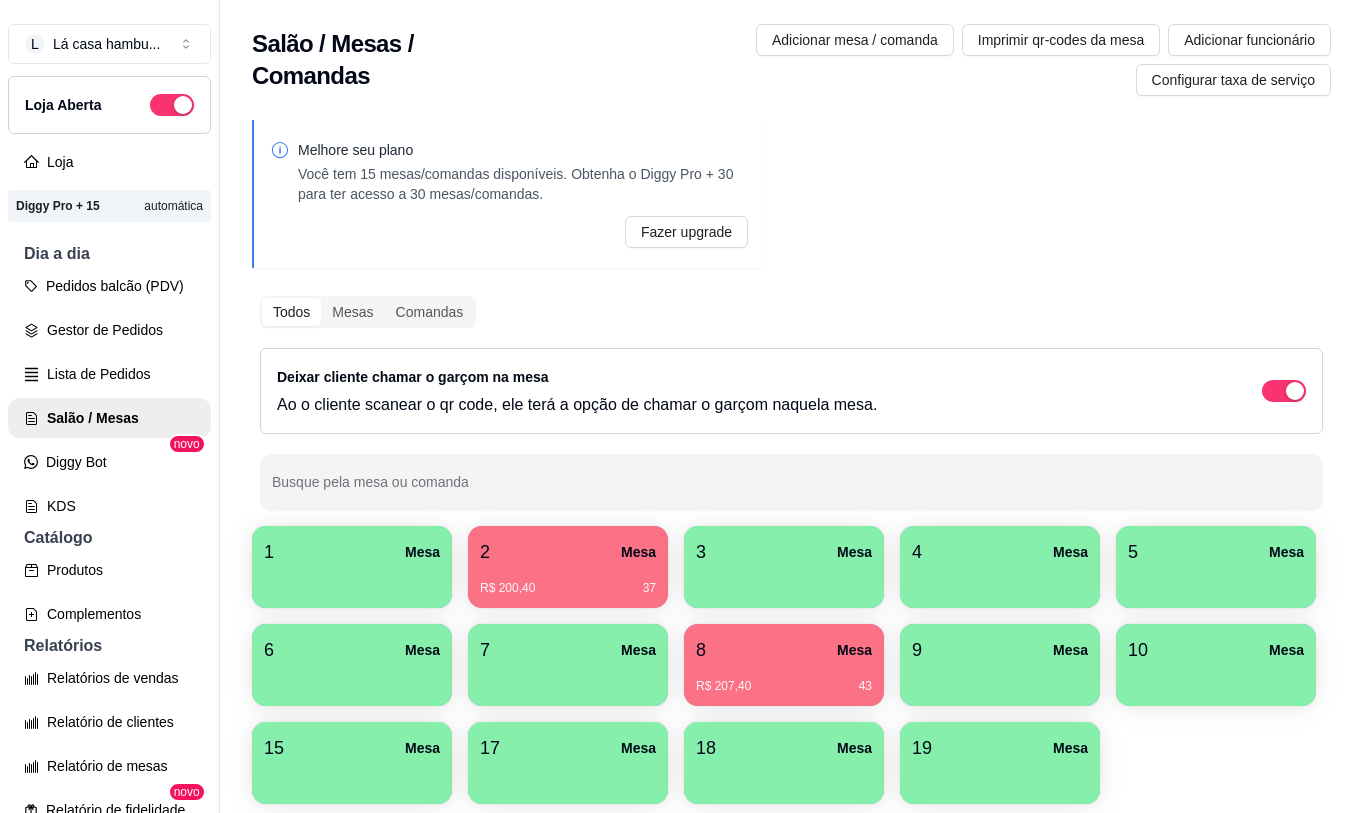 click on "R$ 207,40 43" at bounding box center (784, 686) 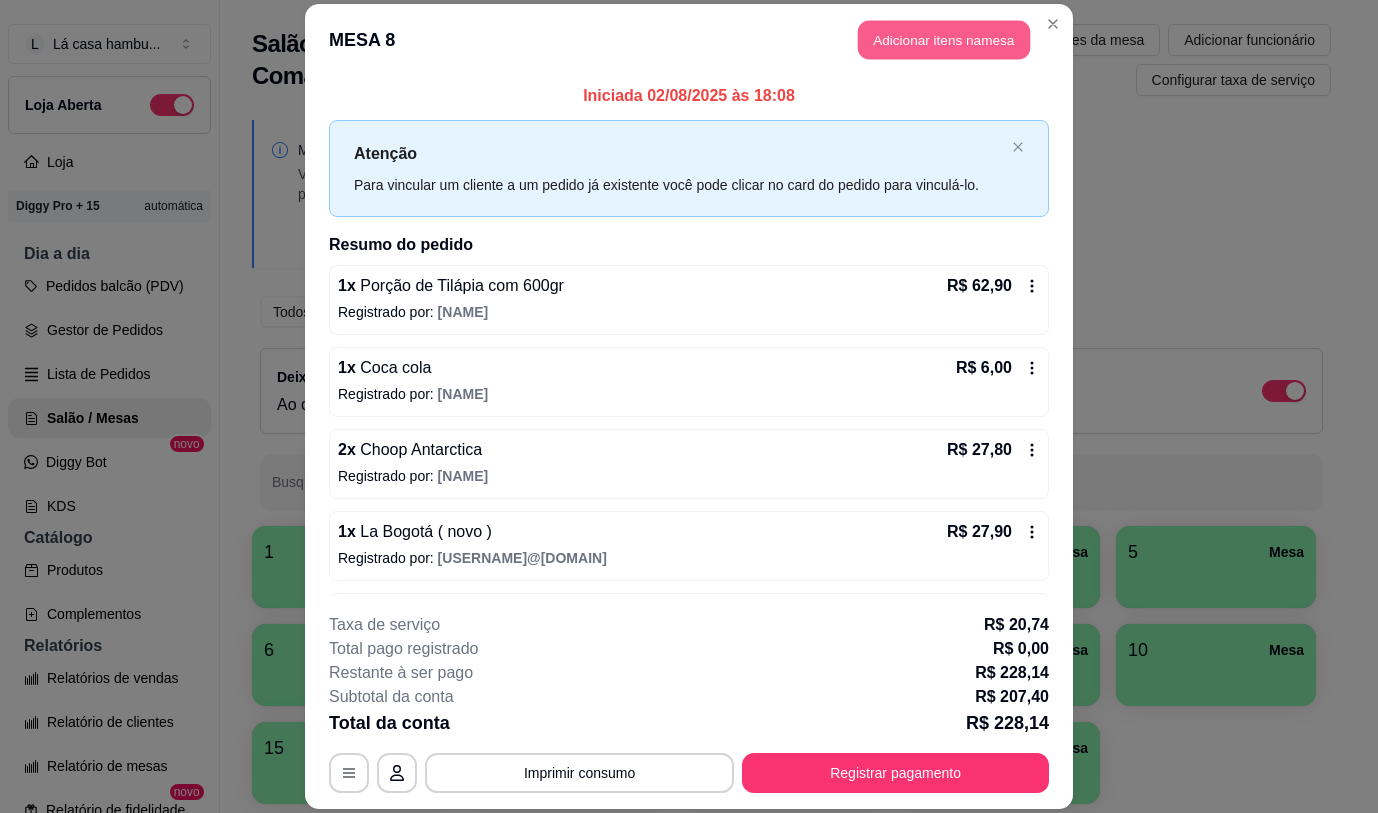 click on "Adicionar itens na  mesa" at bounding box center (944, 40) 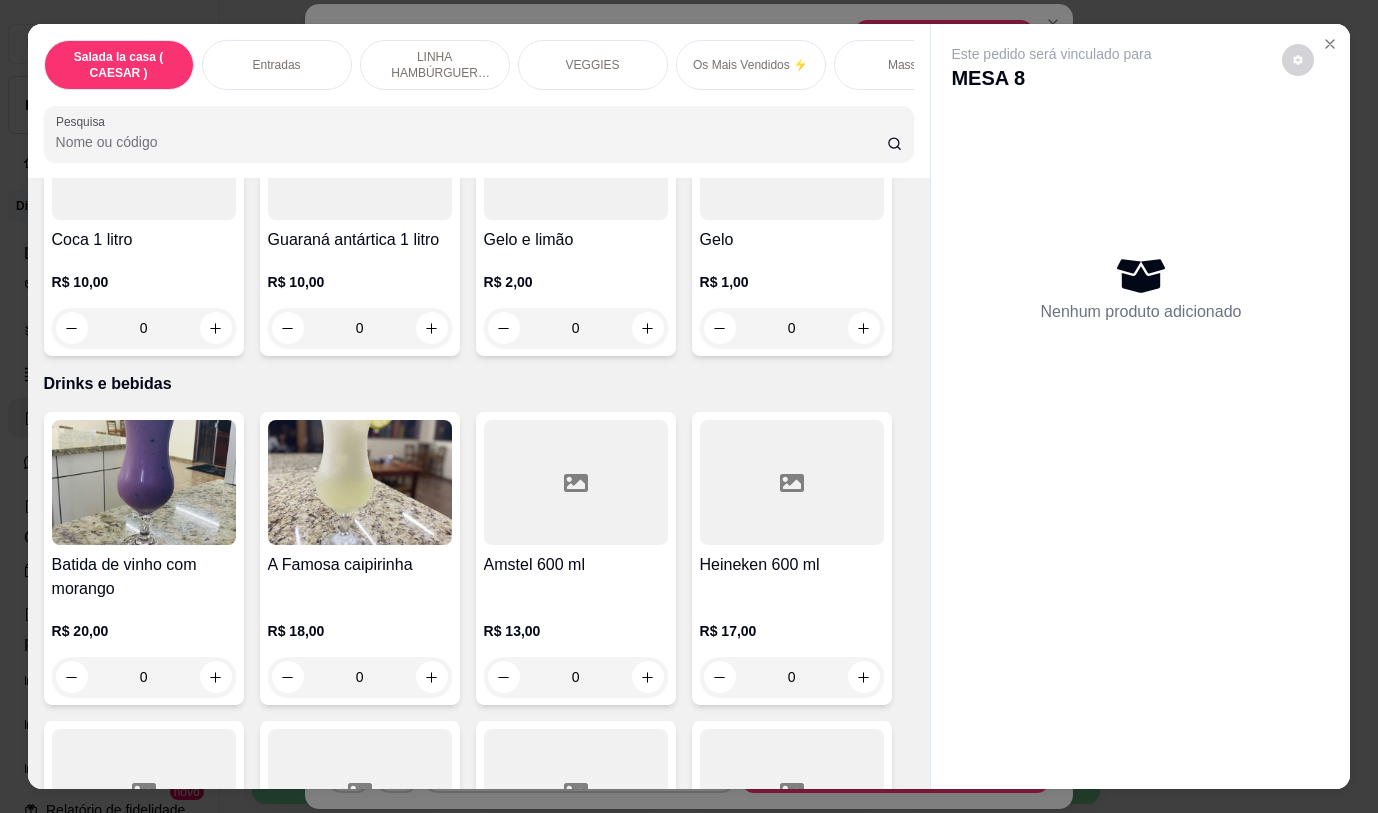 scroll, scrollTop: 10145, scrollLeft: 0, axis: vertical 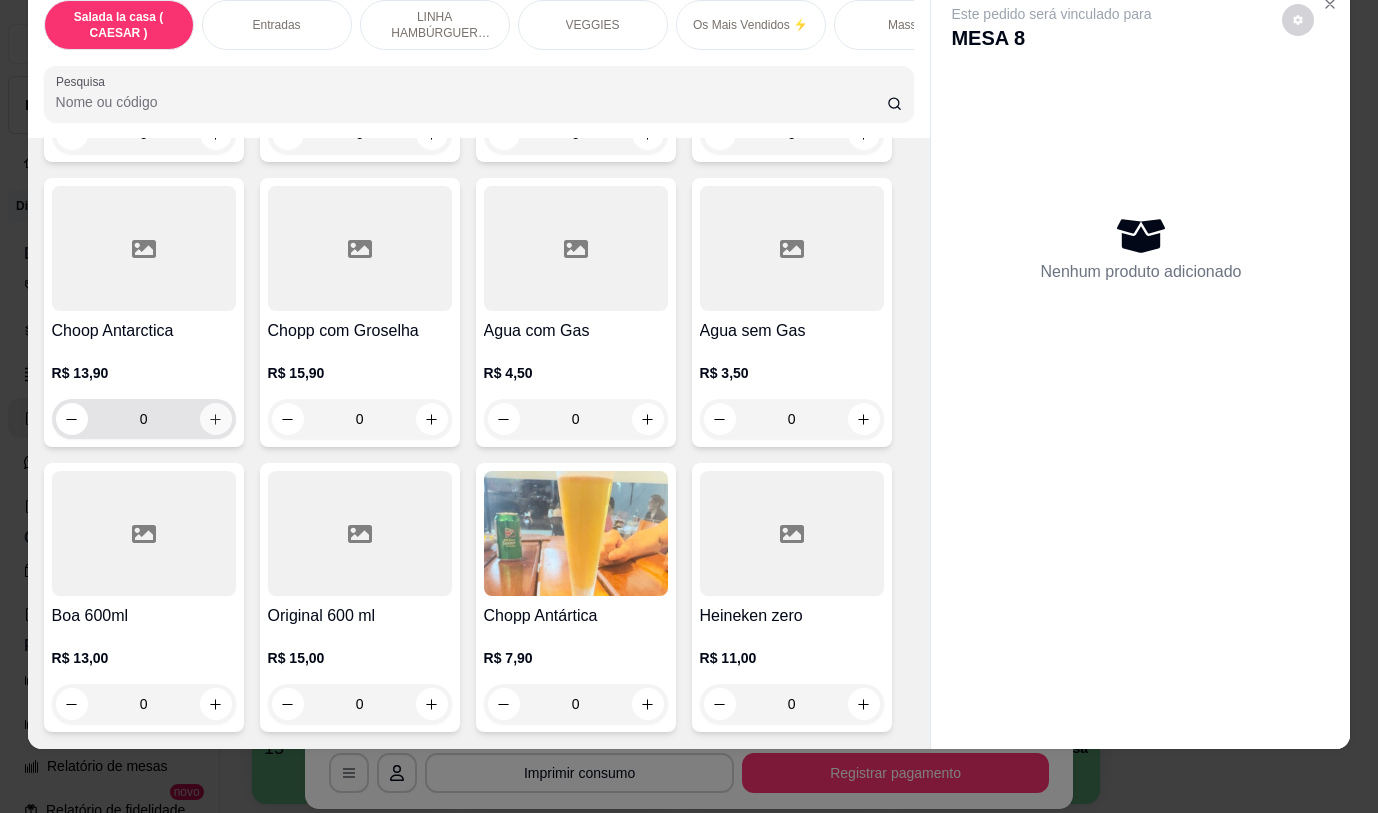 click 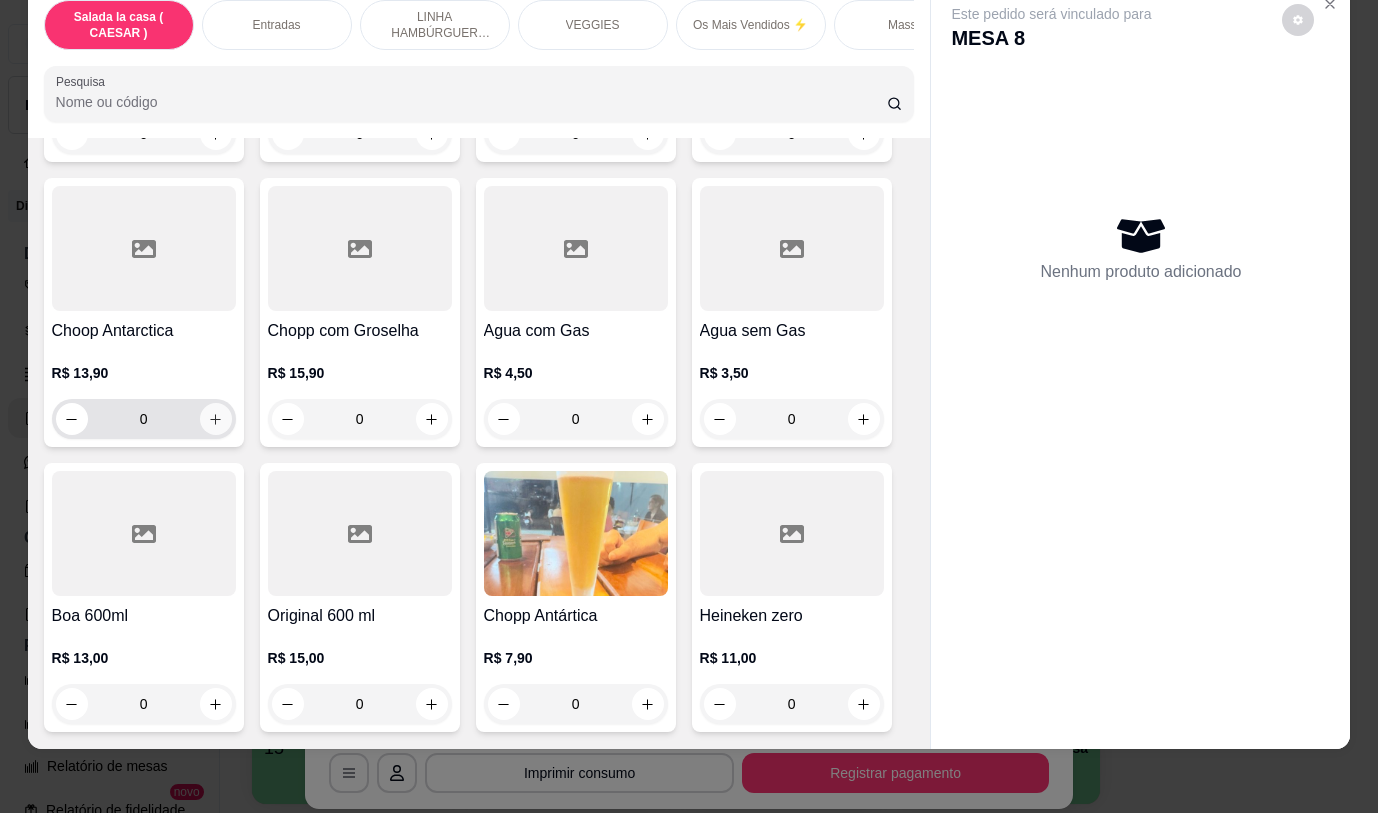 type on "1" 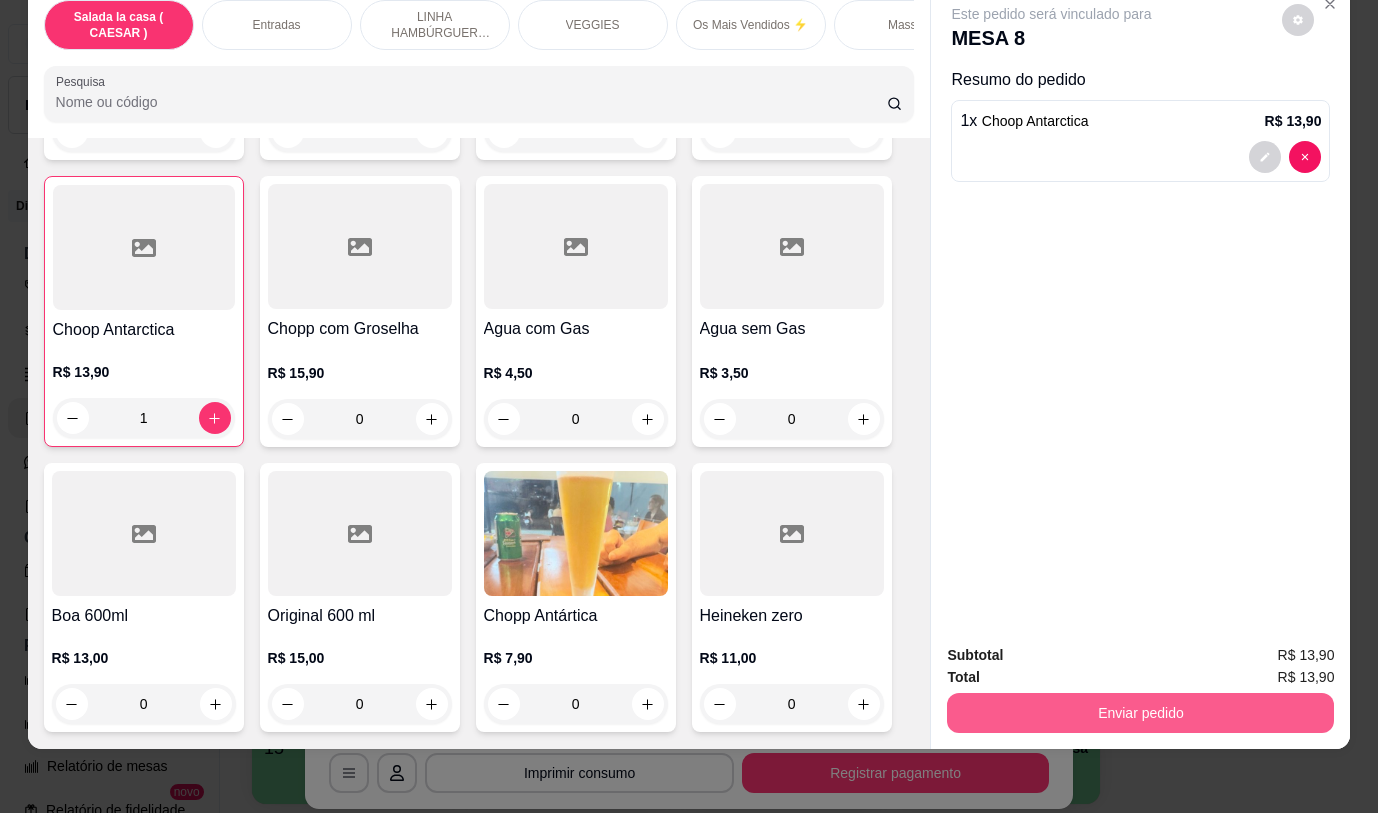 click on "Enviar pedido" at bounding box center [1140, 713] 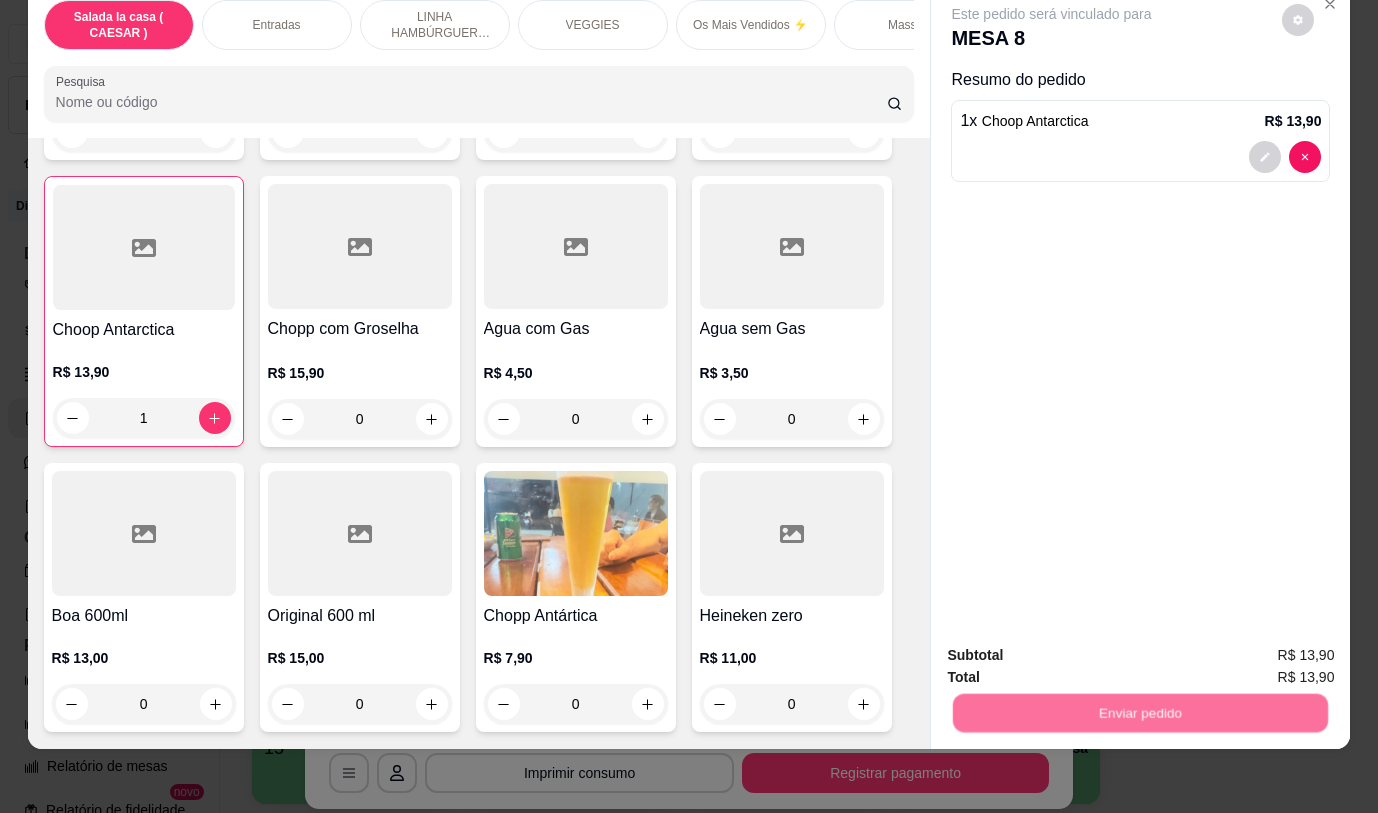 click on "Não registrar e enviar pedido" at bounding box center (1075, 649) 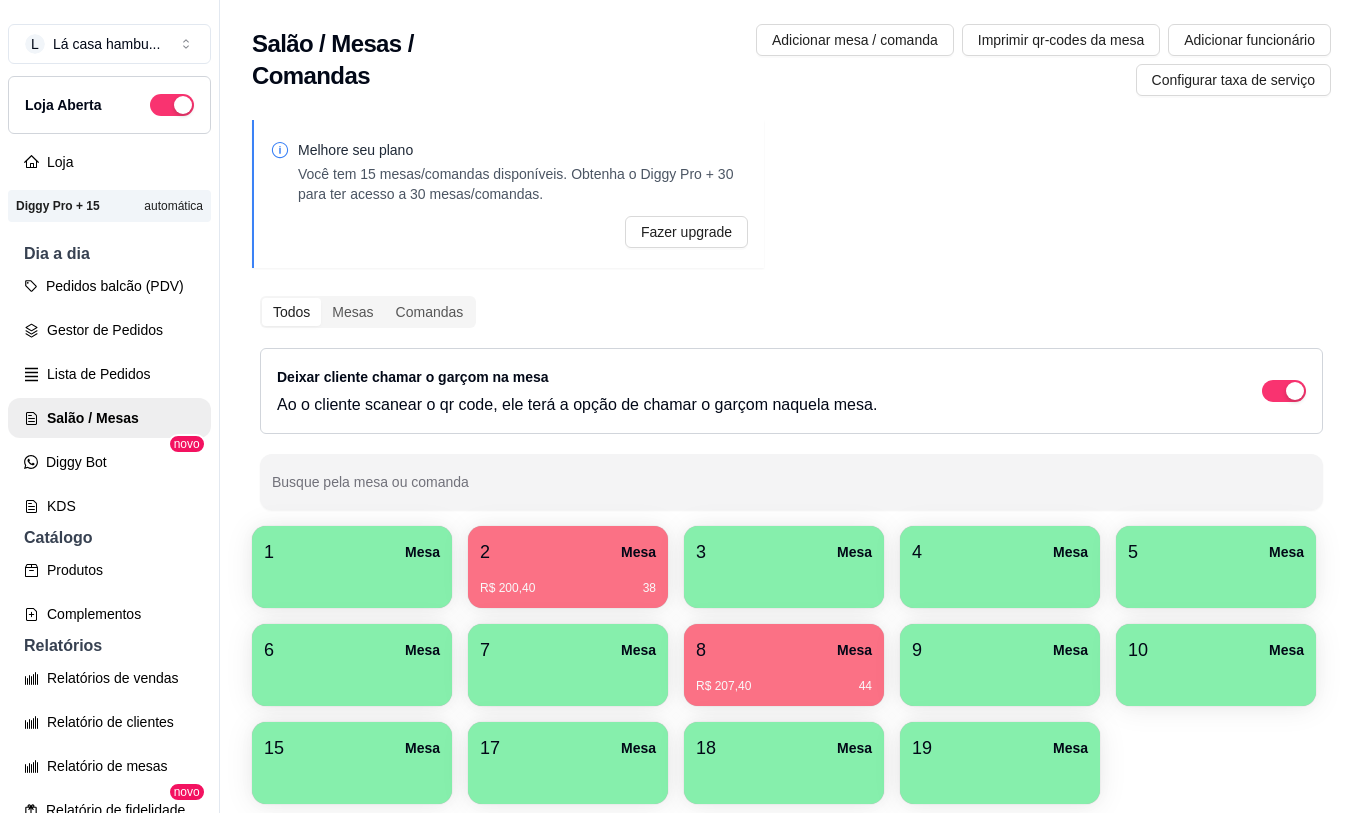 click on "R$ 200,40" at bounding box center [507, 588] 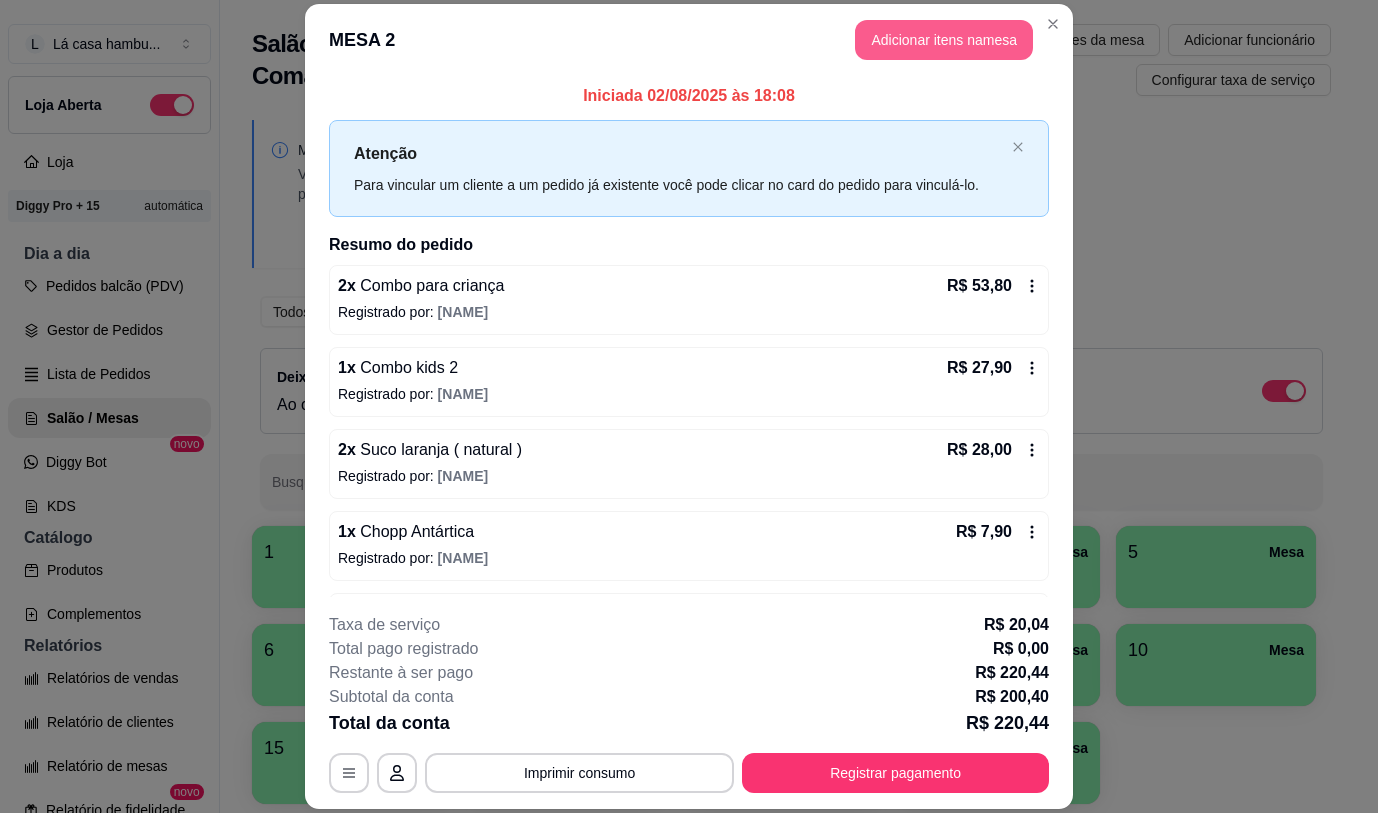 click on "Adicionar itens na  mesa" at bounding box center (944, 40) 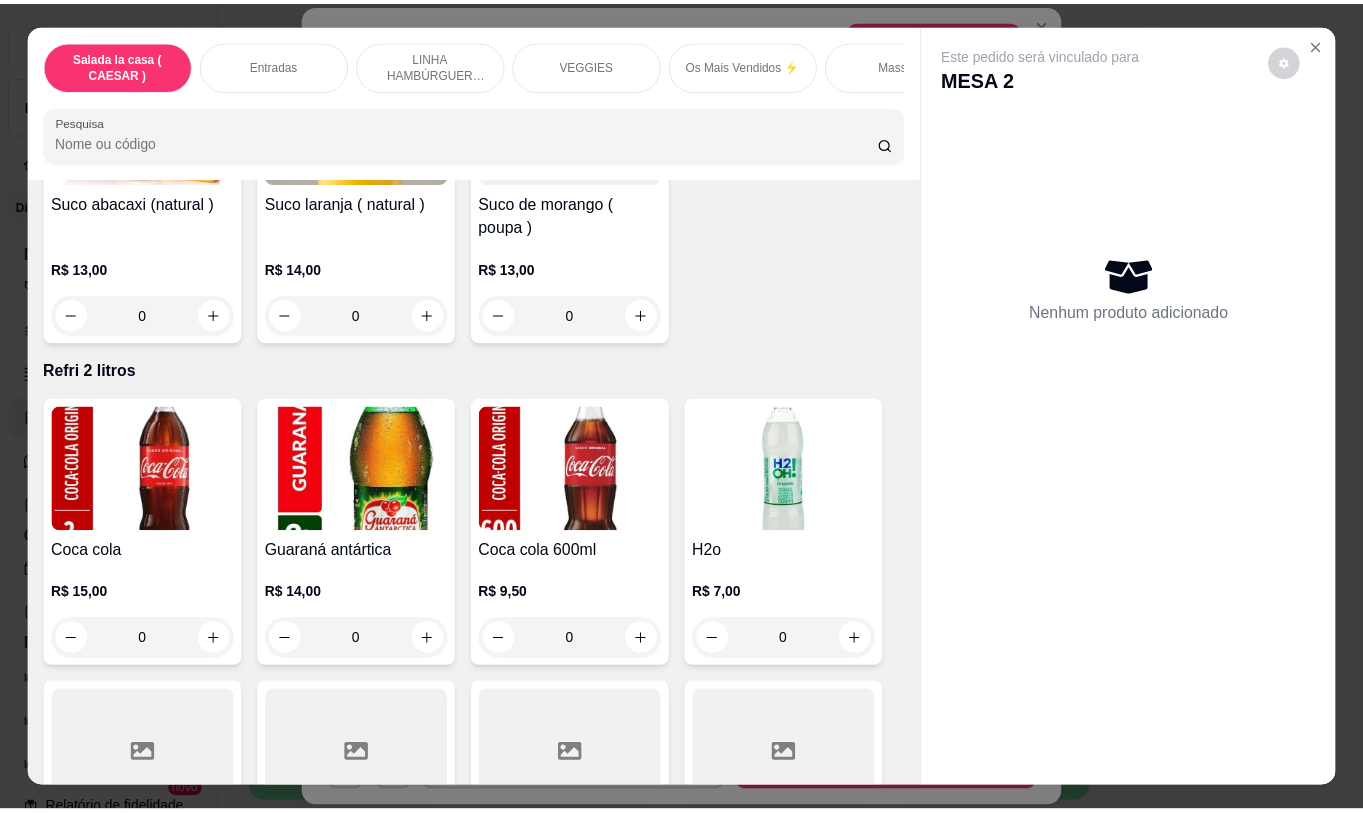 scroll, scrollTop: 10145, scrollLeft: 0, axis: vertical 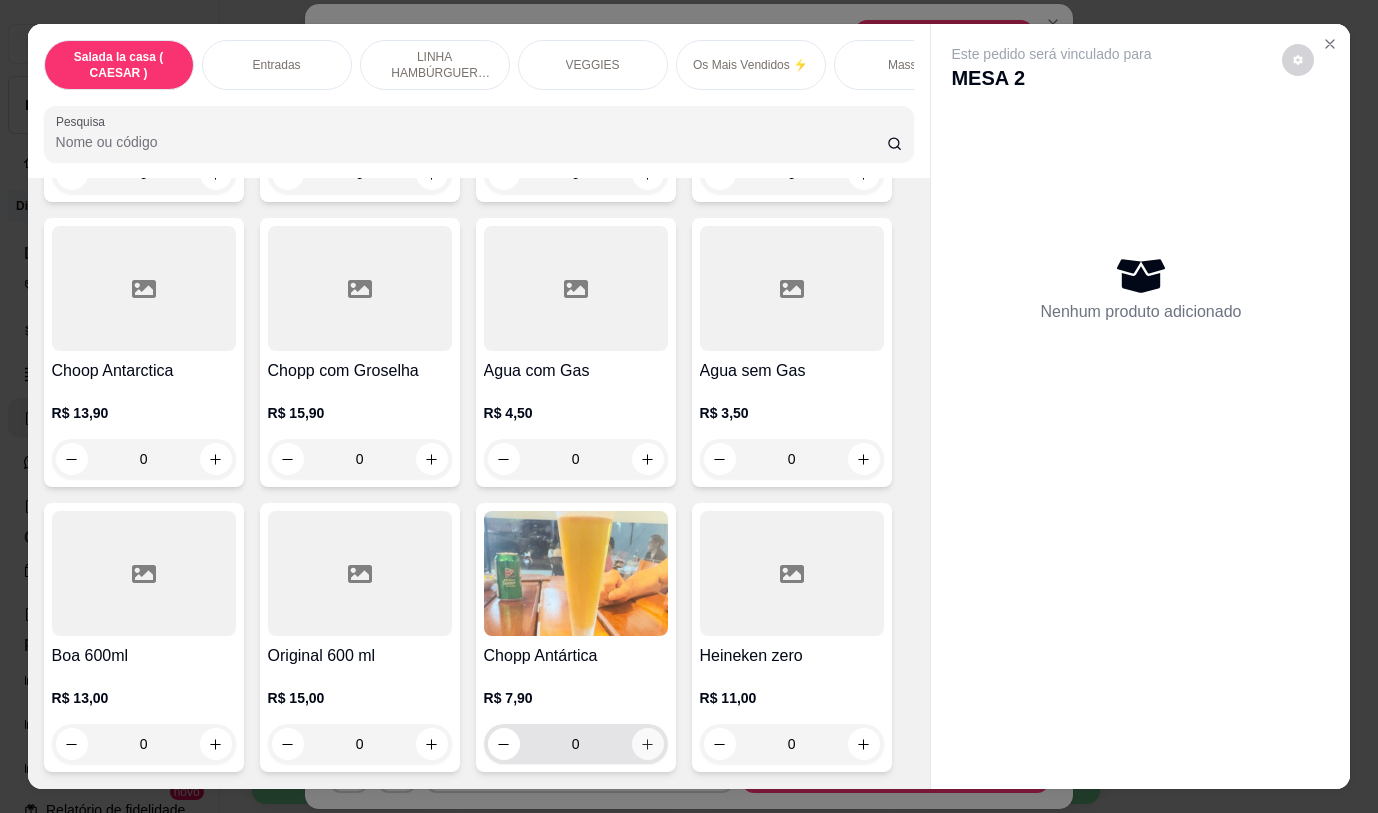 click 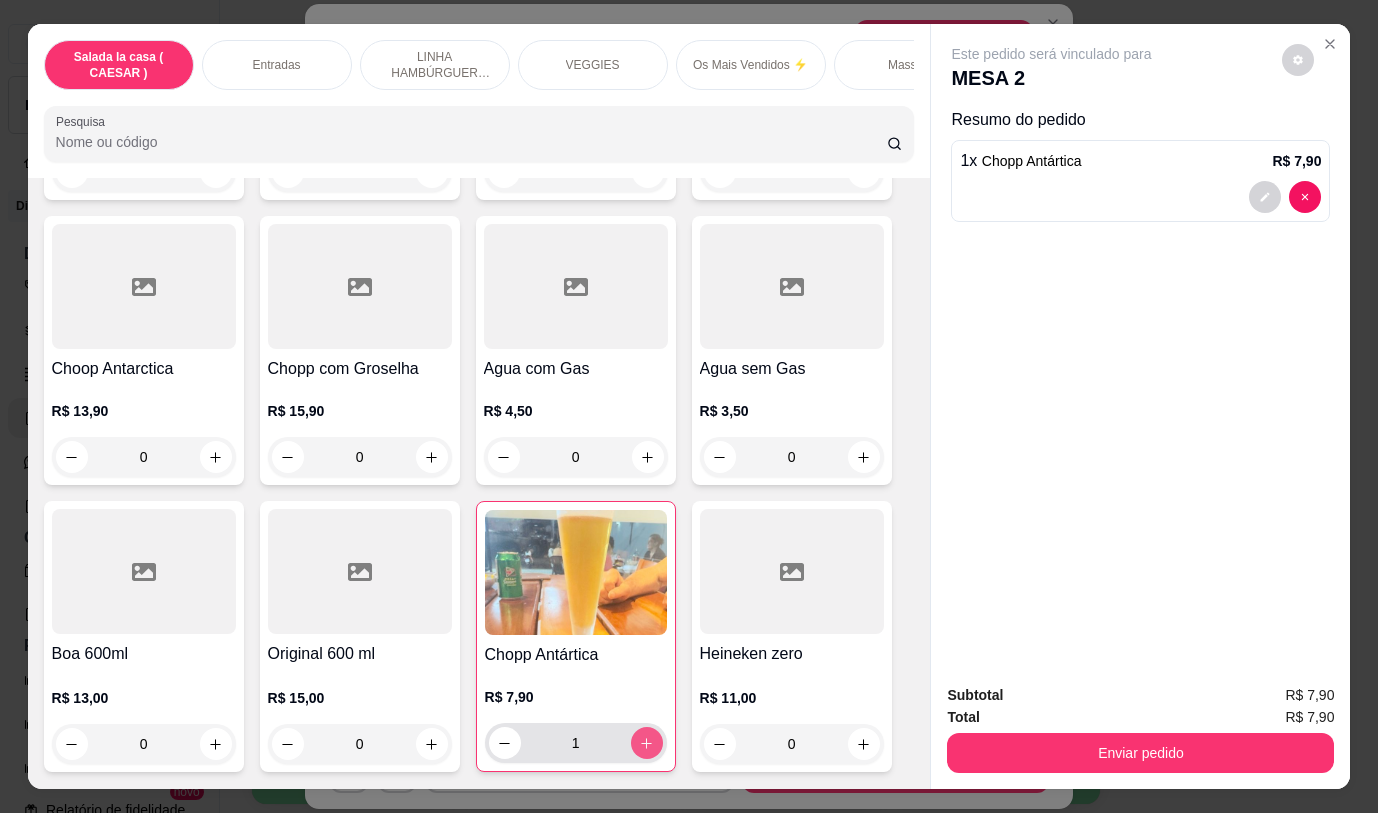 click 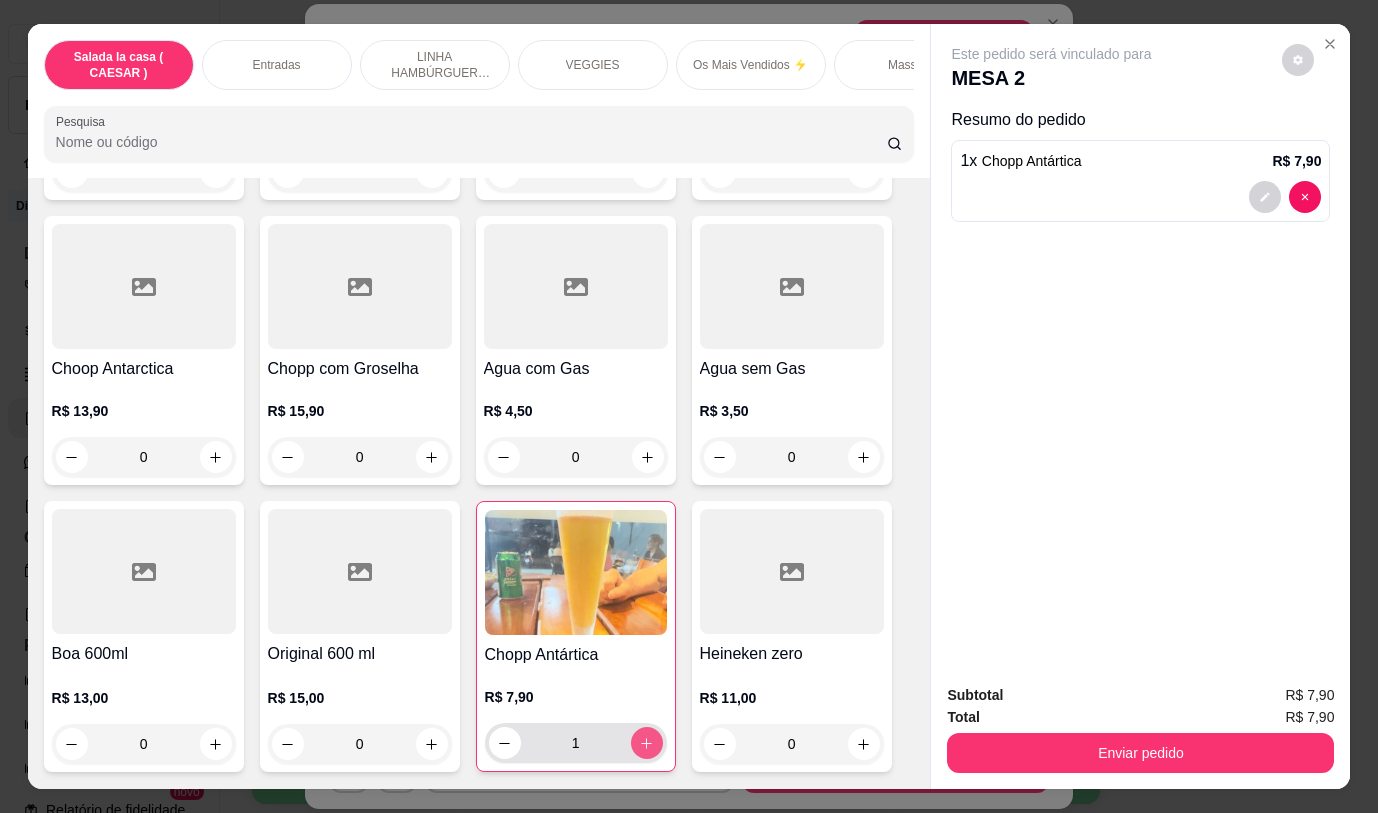 type on "2" 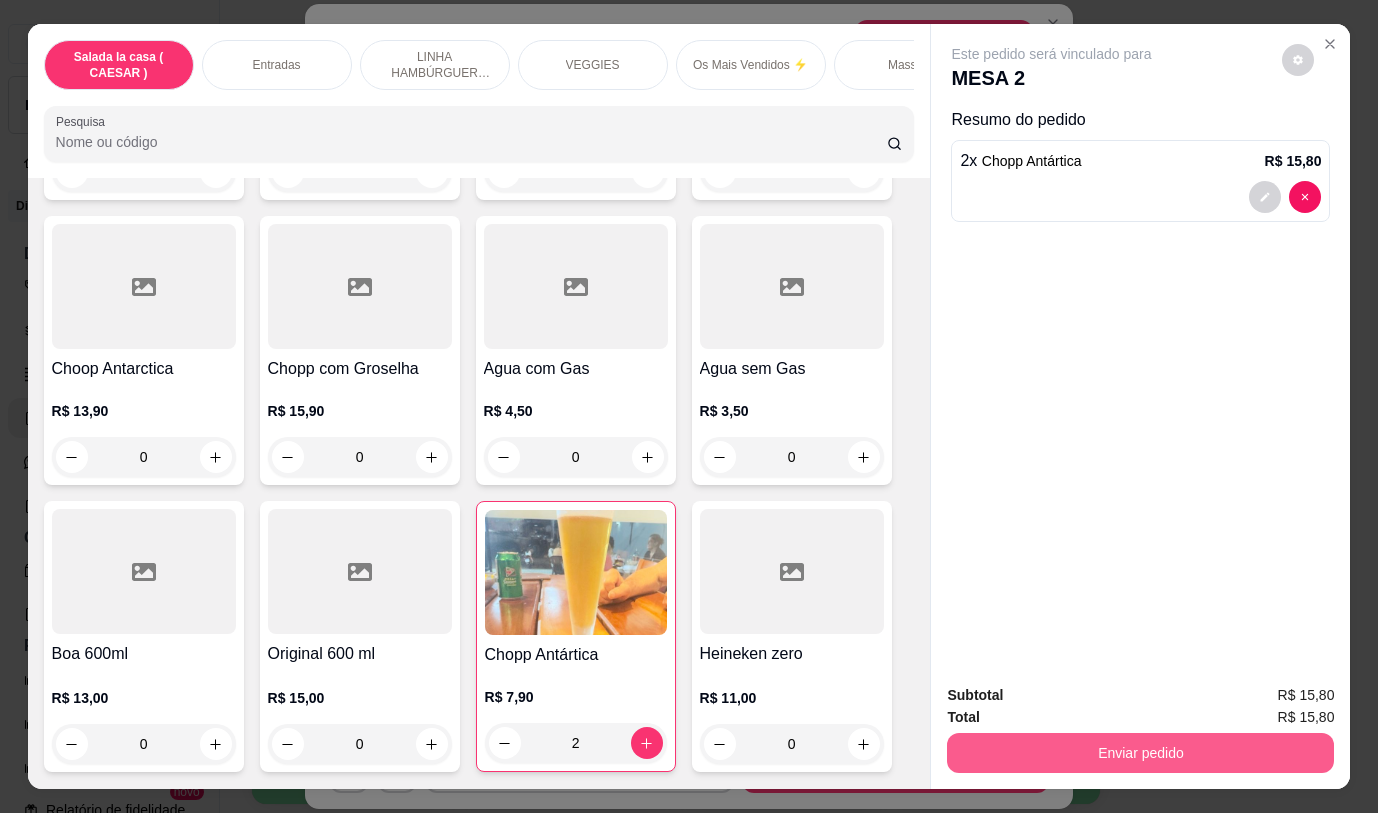 click on "Enviar pedido" at bounding box center [1140, 753] 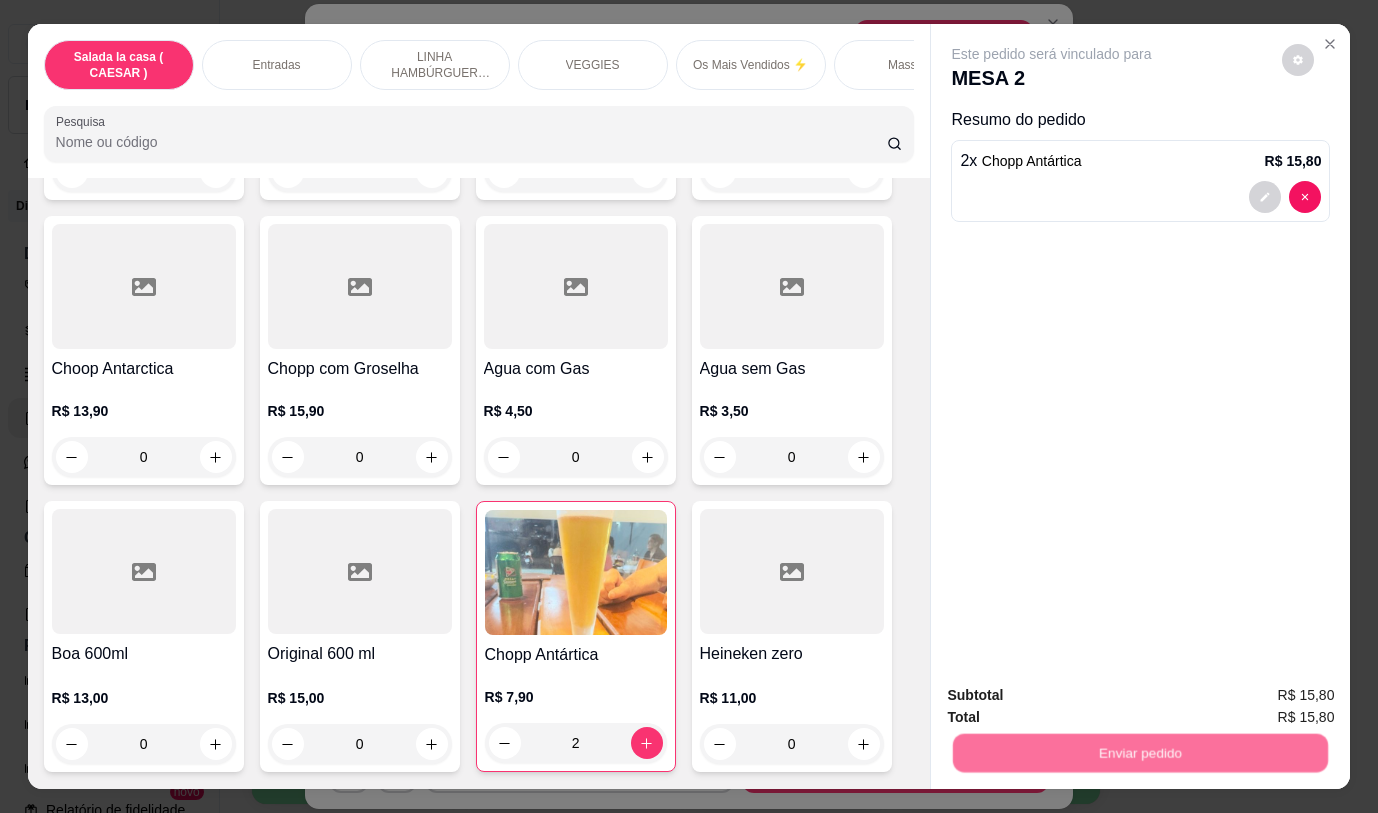 click on "Não registrar e enviar pedido" at bounding box center [1075, 696] 